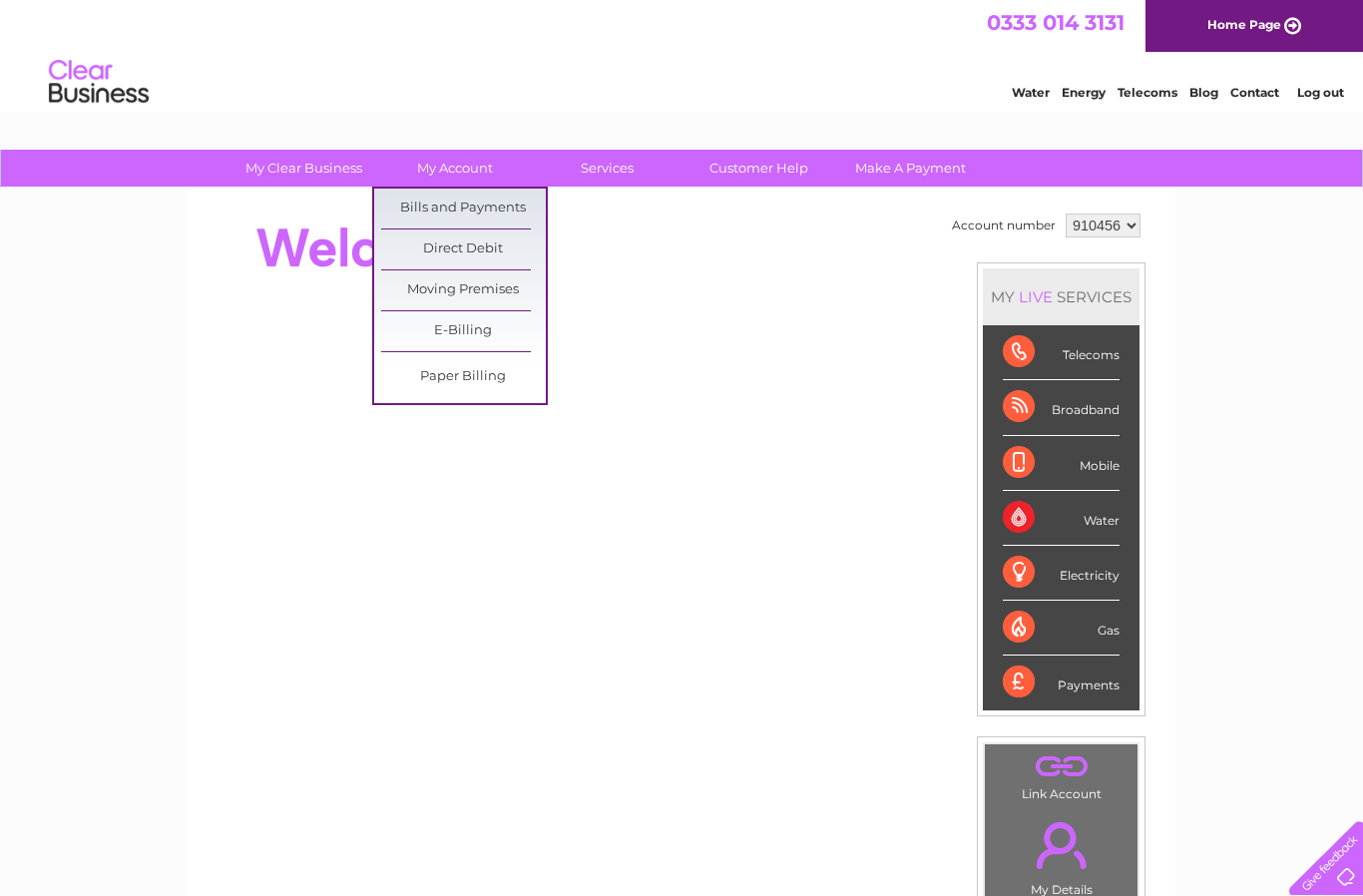 scroll, scrollTop: 0, scrollLeft: 0, axis: both 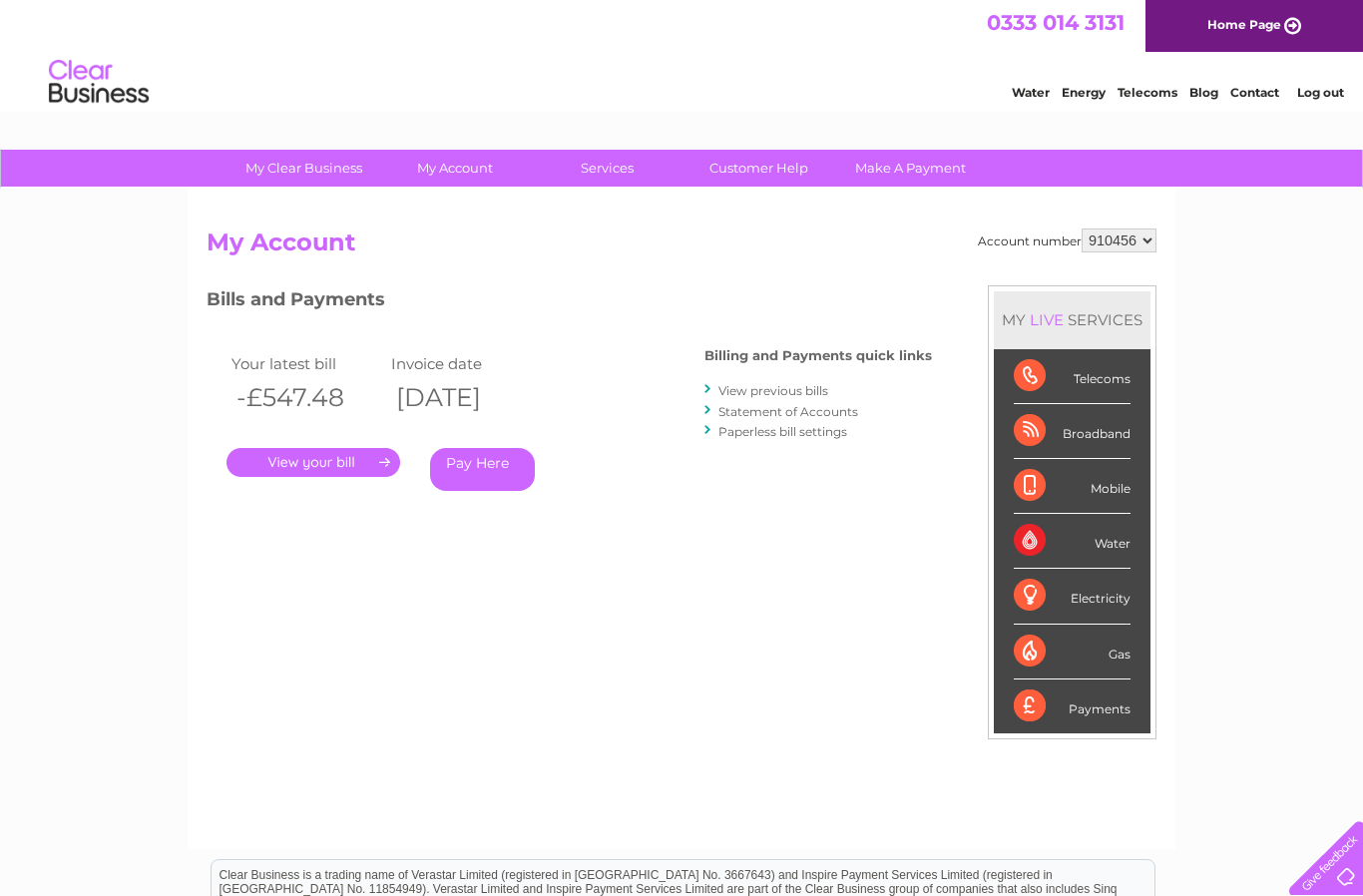 click on "View previous bills" at bounding box center [773, 390] 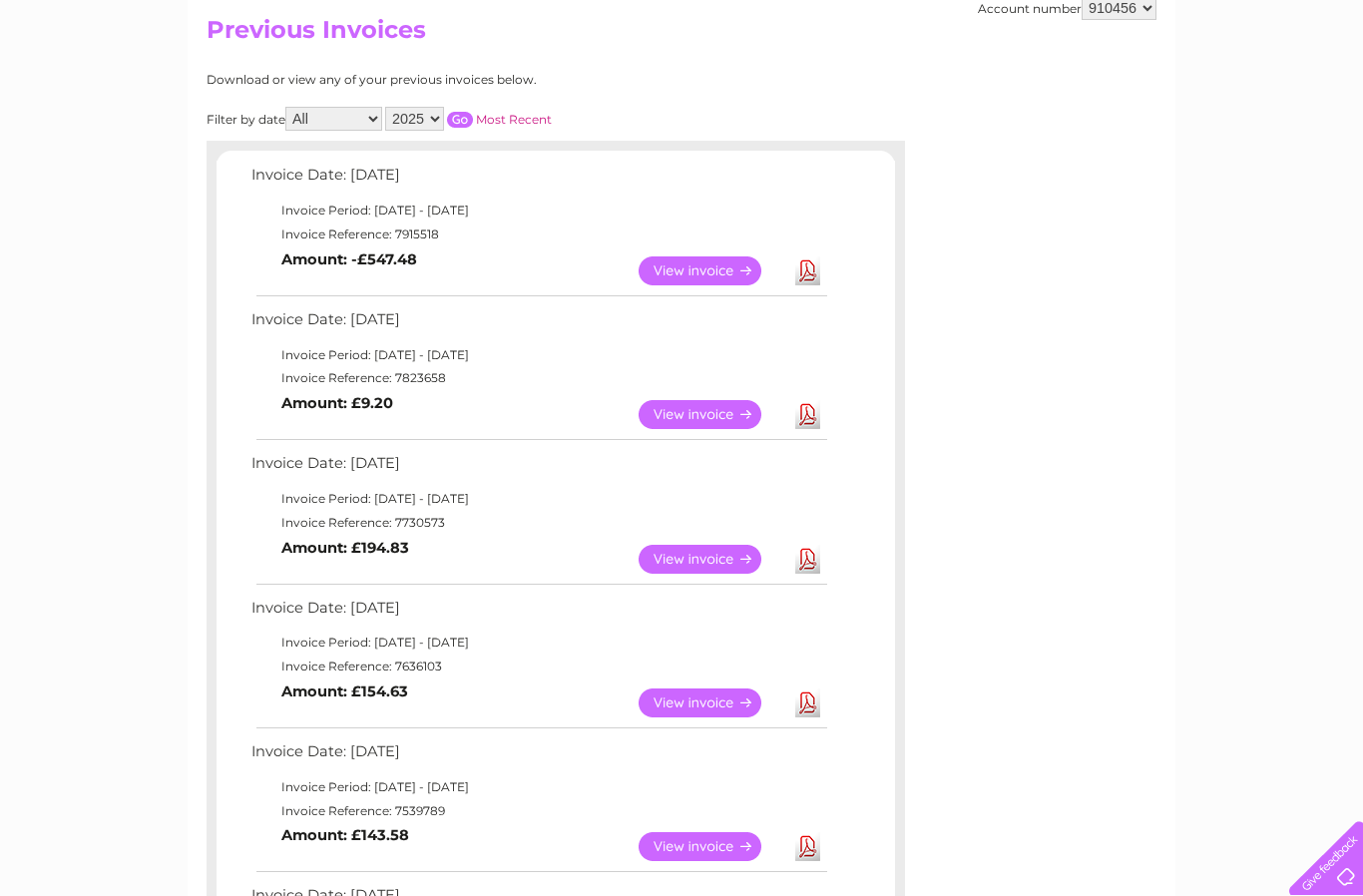scroll, scrollTop: 195, scrollLeft: 0, axis: vertical 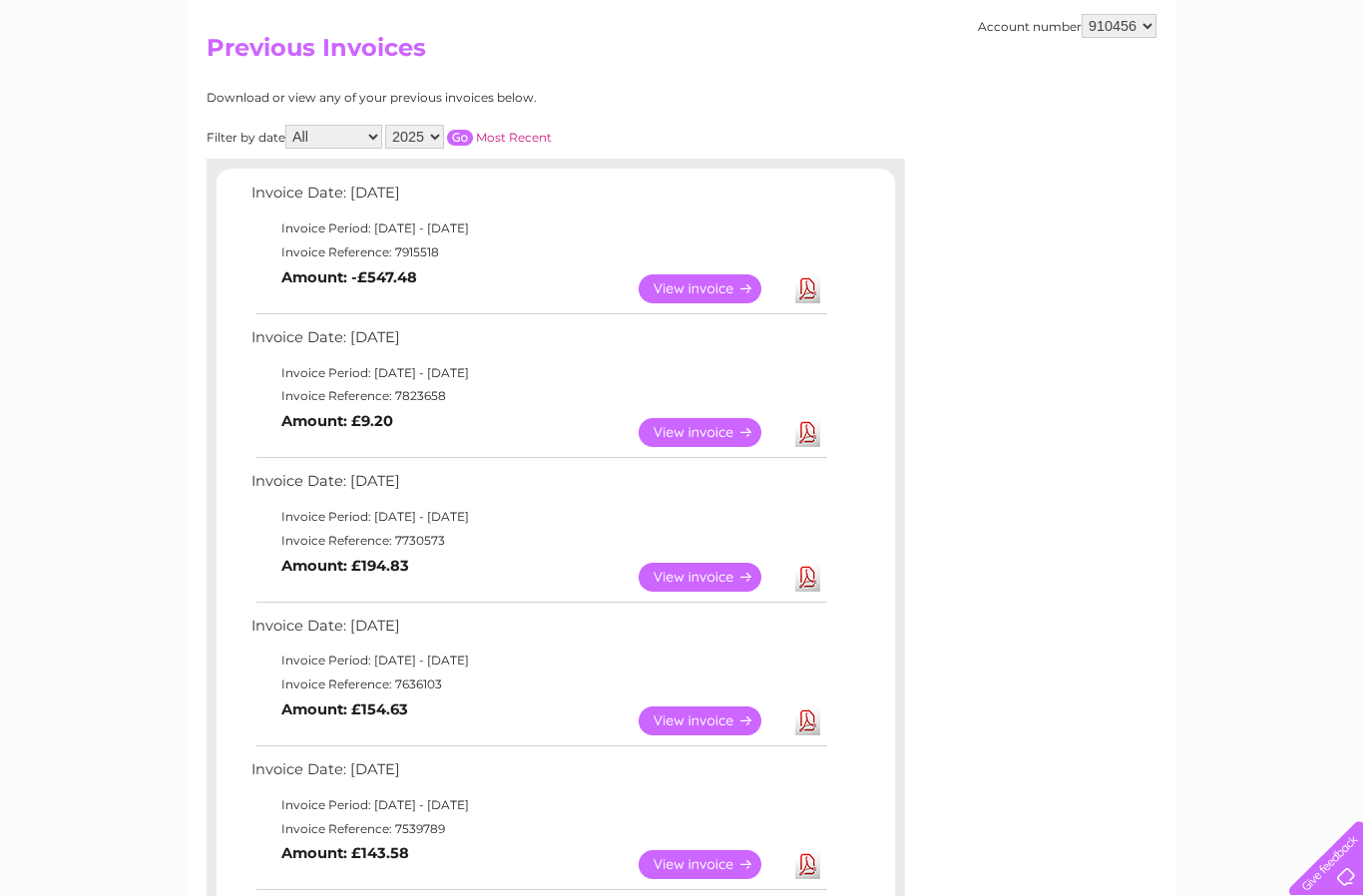 click on "View" at bounding box center (711, 288) 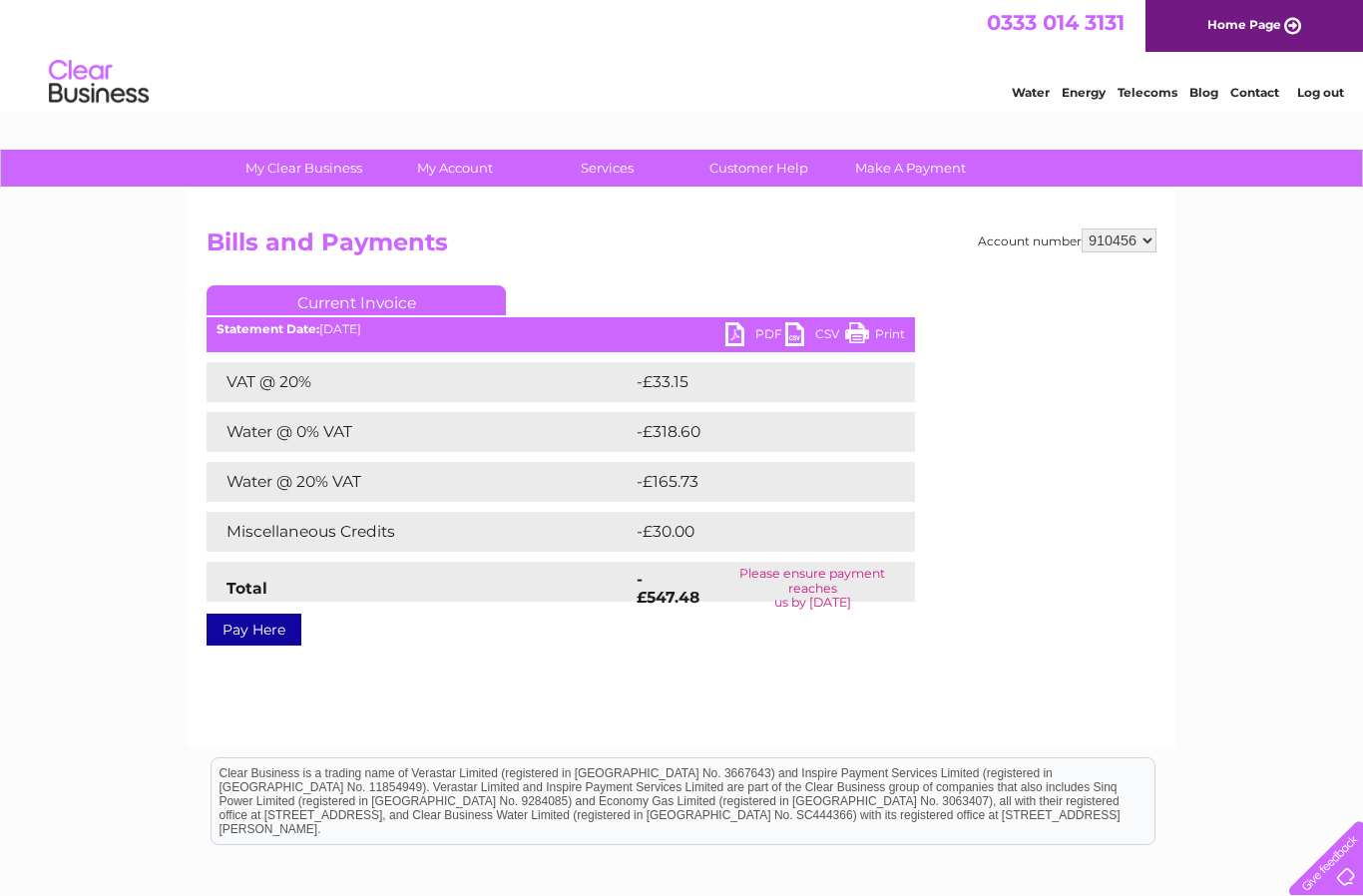 scroll, scrollTop: 0, scrollLeft: 0, axis: both 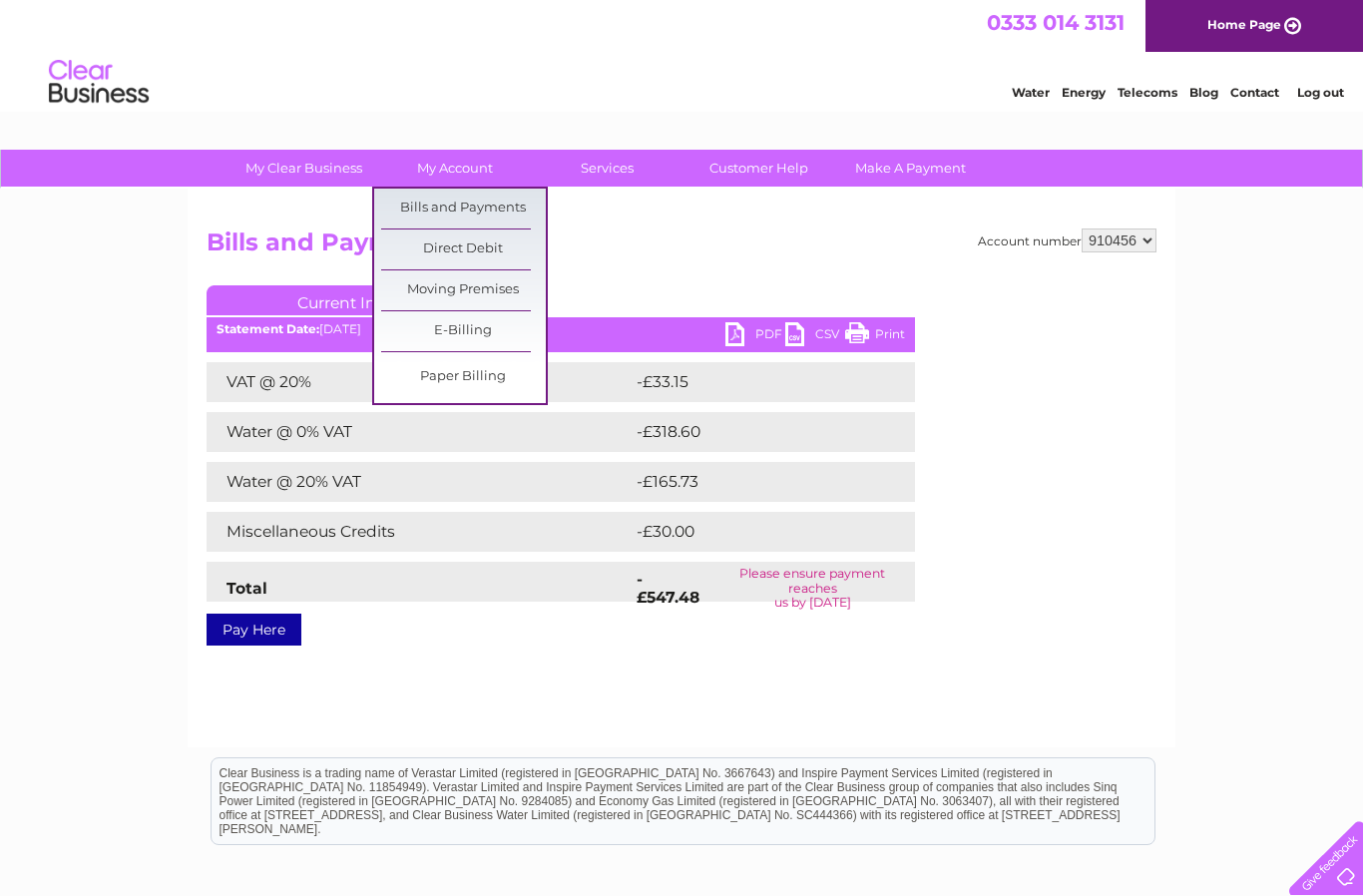 click on "Bills and Payments" at bounding box center [463, 209] 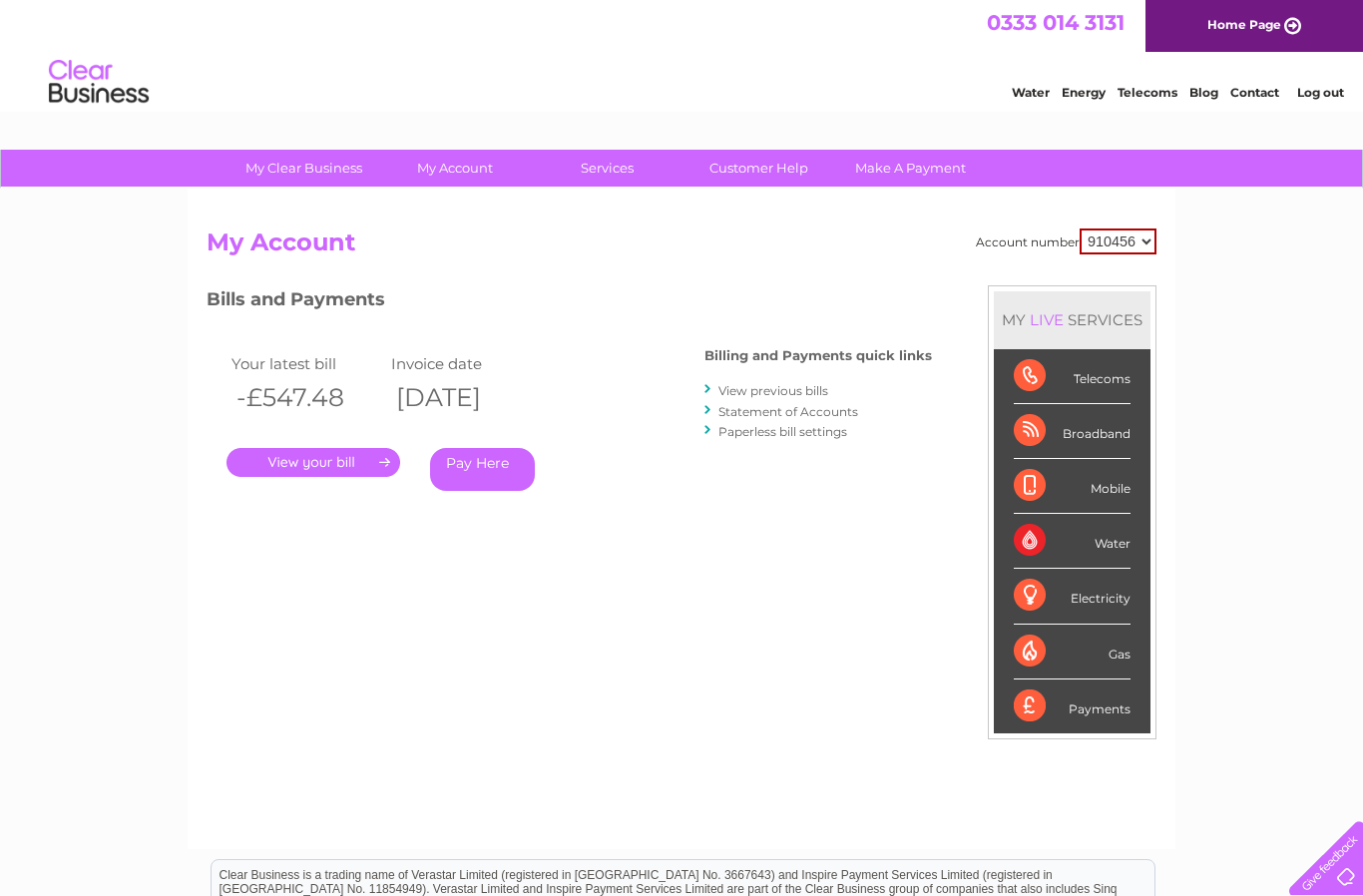 scroll, scrollTop: 0, scrollLeft: 0, axis: both 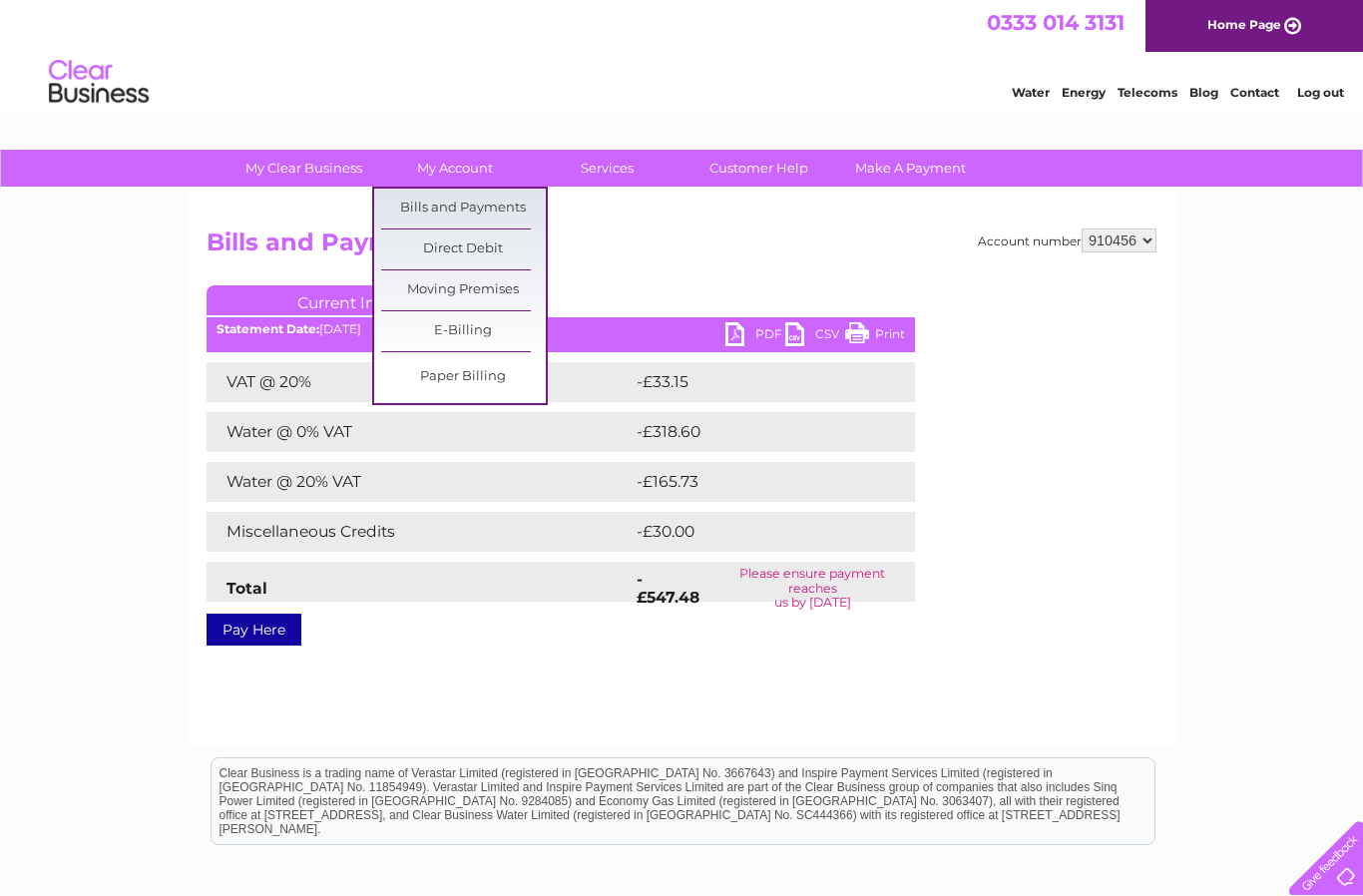 click on "Bills and Payments" at bounding box center (463, 209) 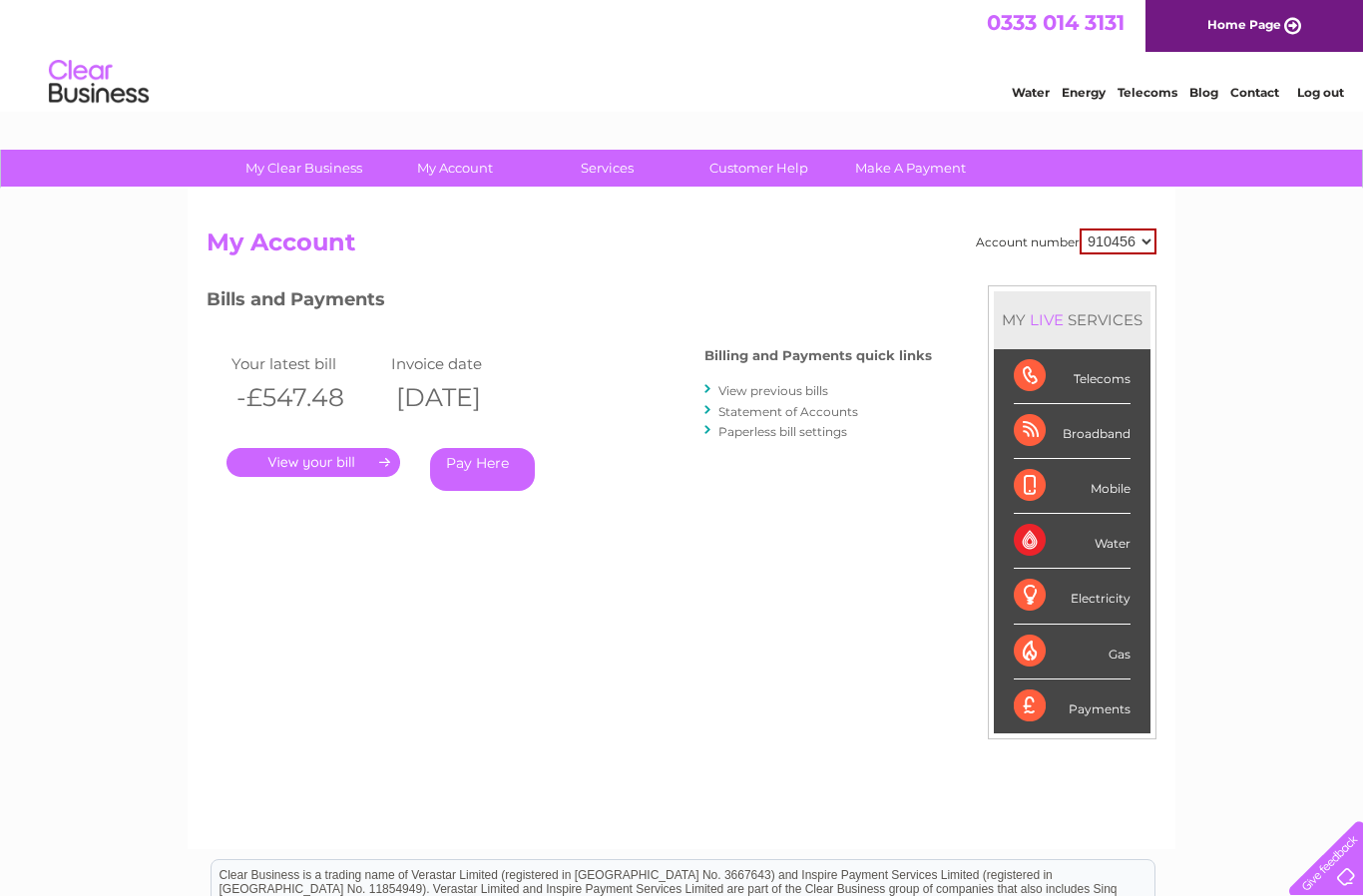 scroll, scrollTop: 0, scrollLeft: 0, axis: both 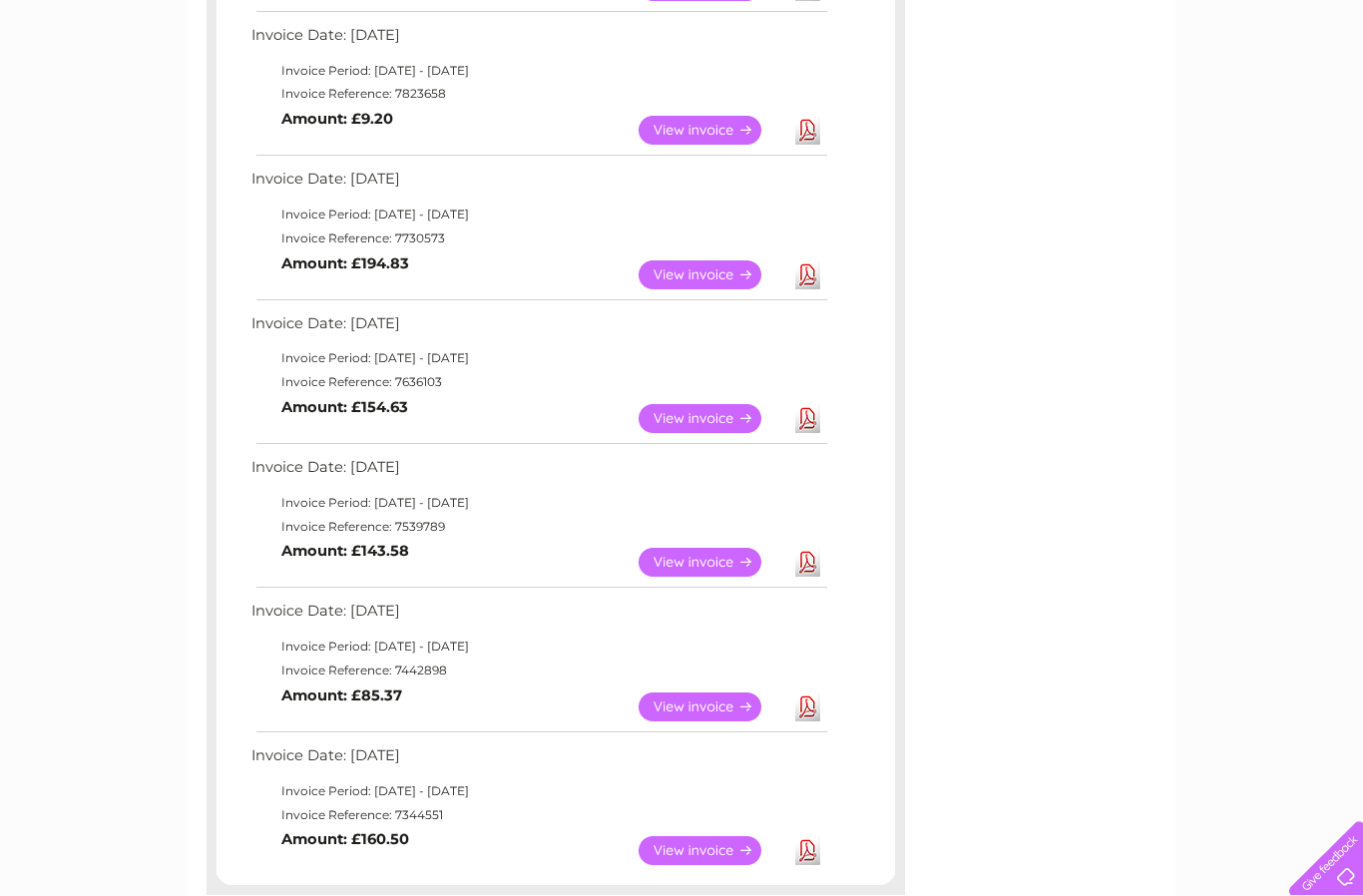 click on "View" at bounding box center (711, 850) 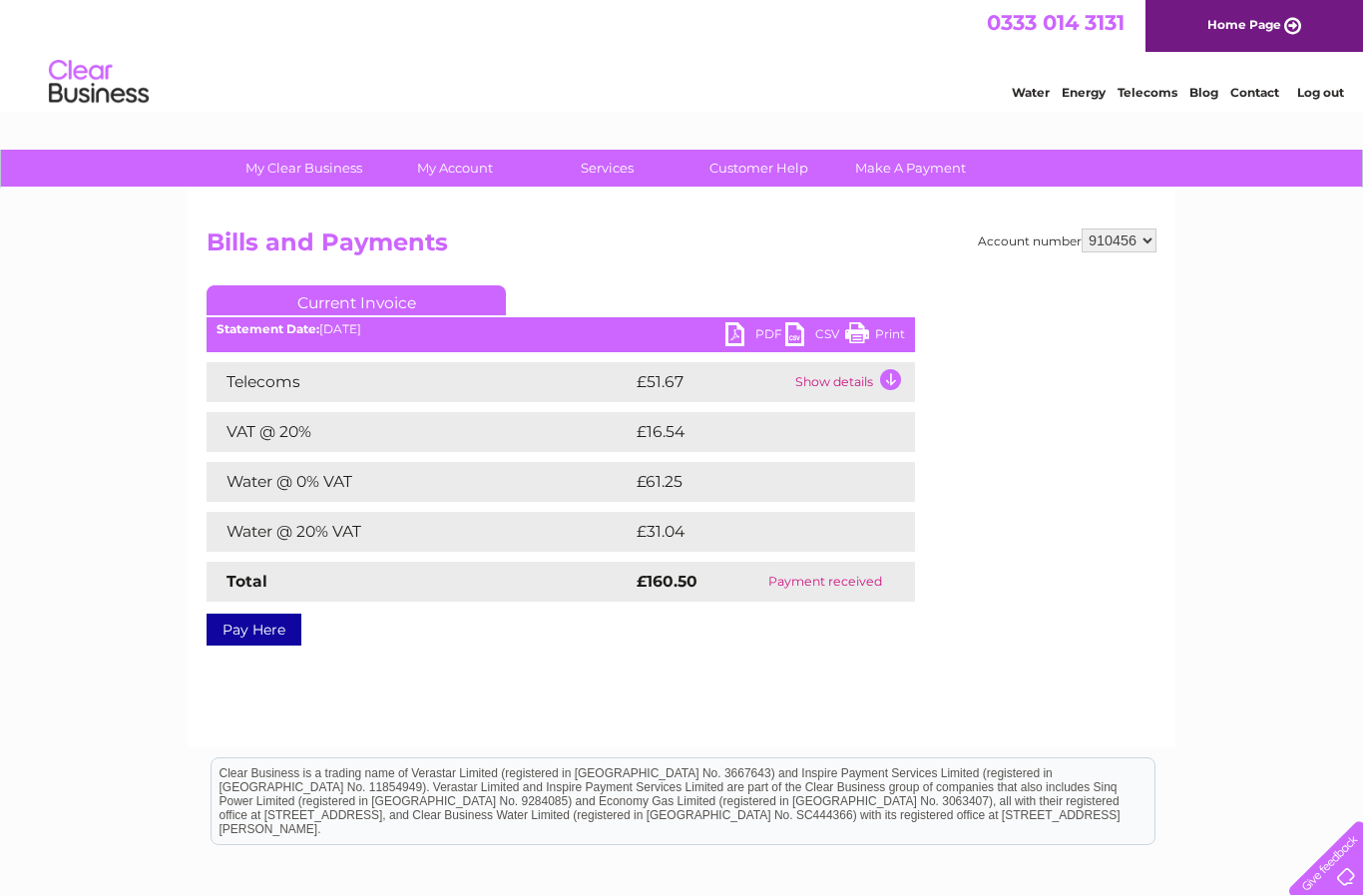 scroll, scrollTop: 0, scrollLeft: 0, axis: both 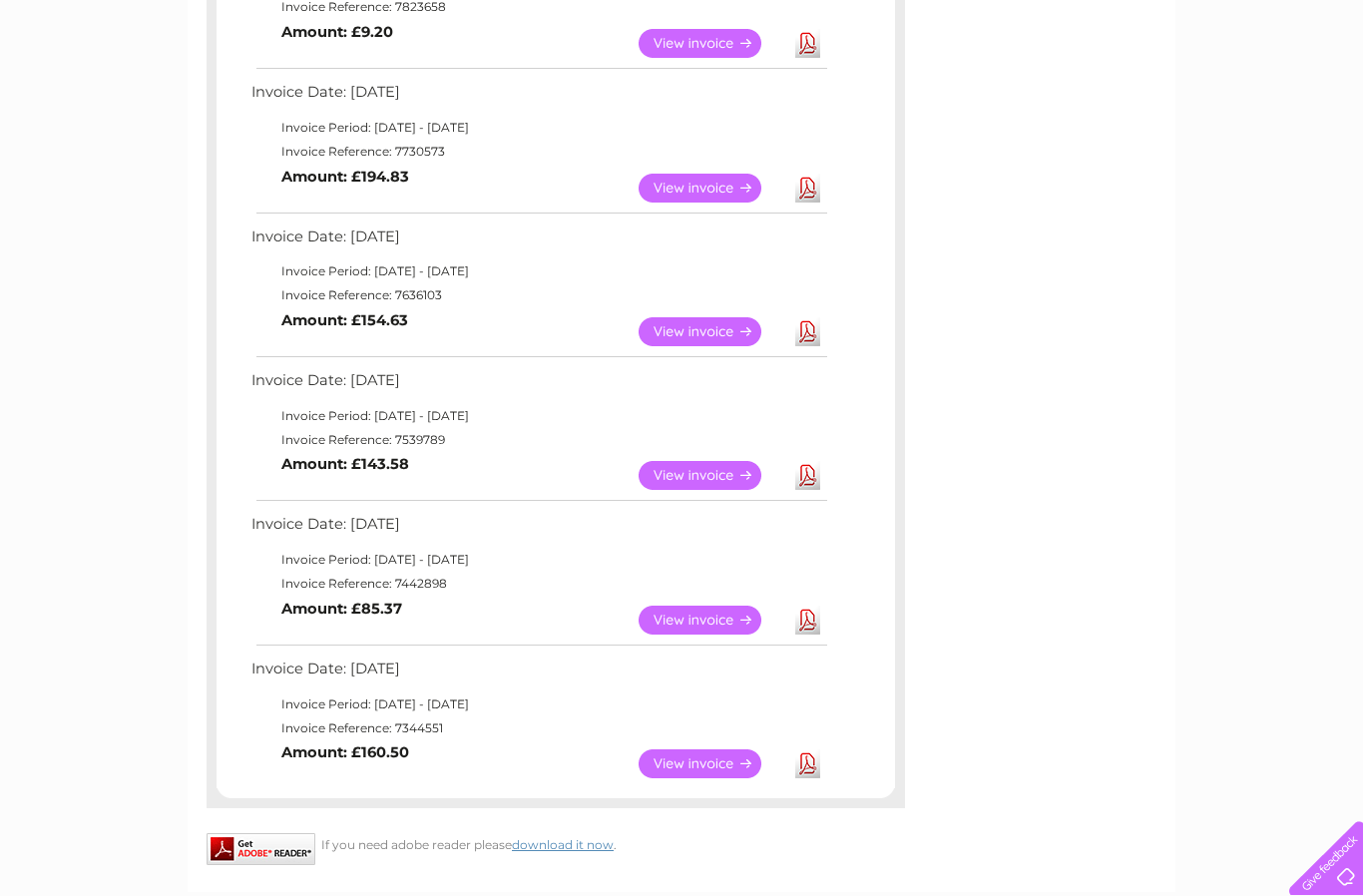 click on "Invoice Reference: 7442898" at bounding box center [538, 584] 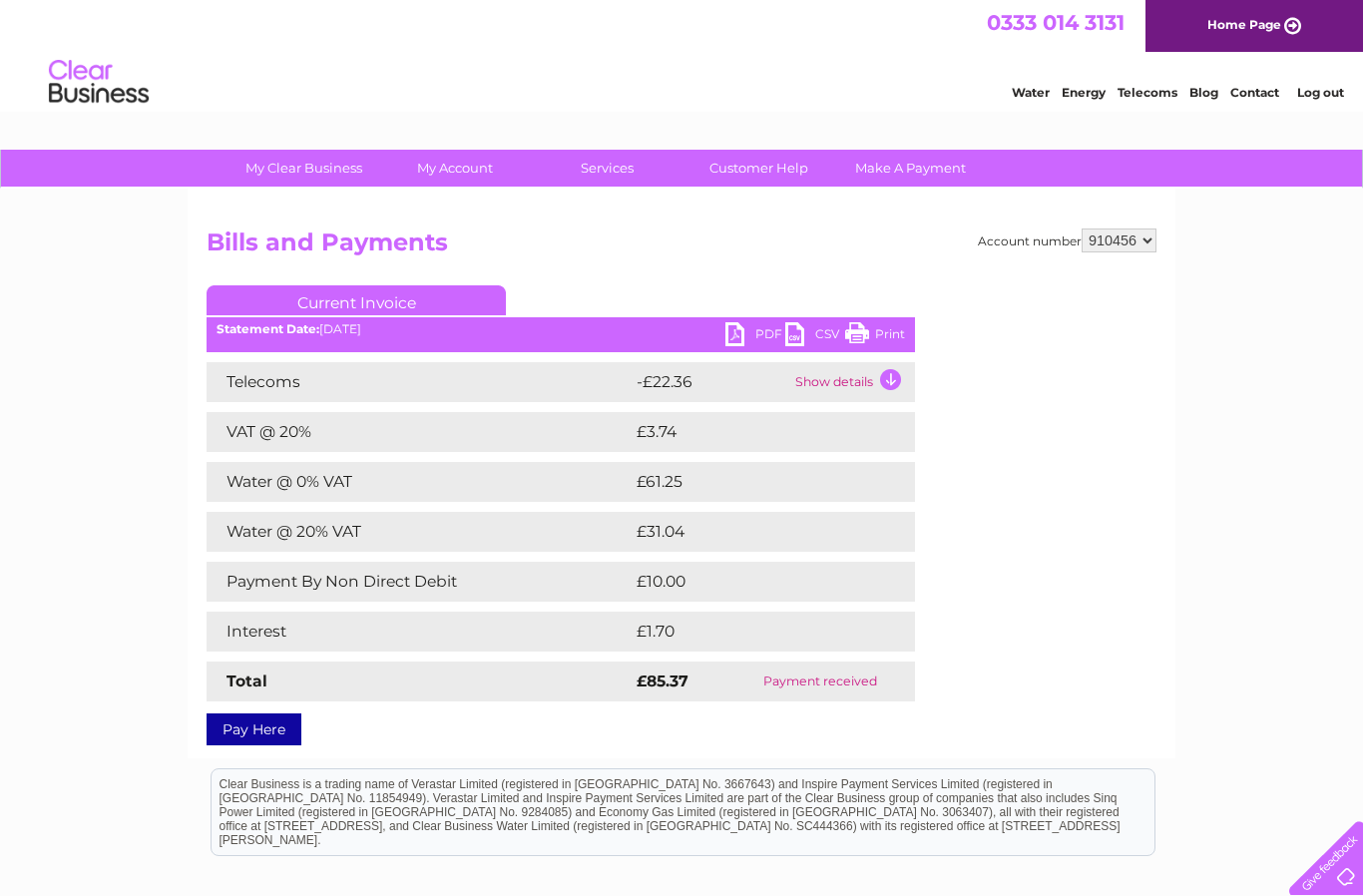 scroll, scrollTop: 0, scrollLeft: 0, axis: both 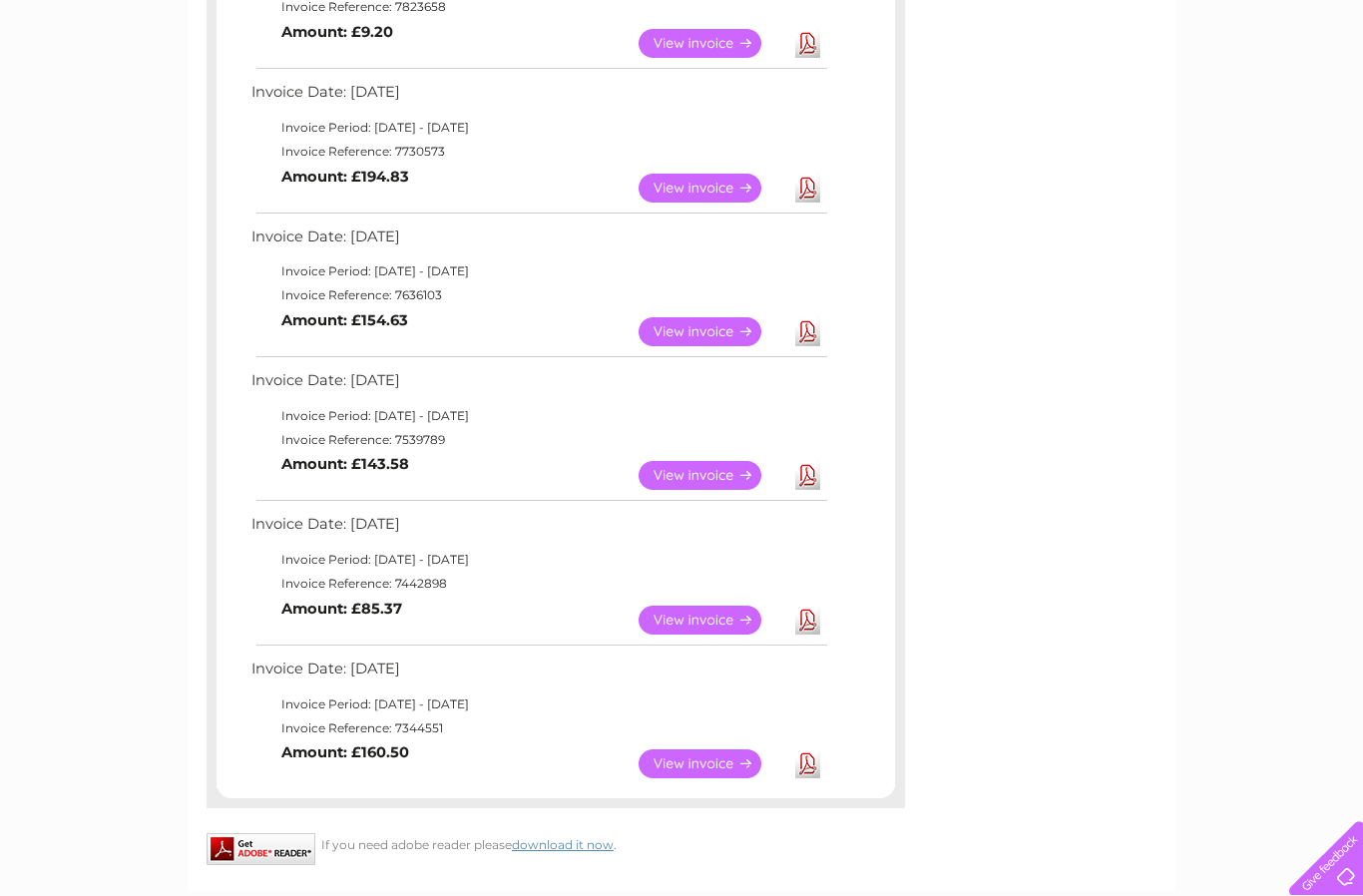 click on "View" at bounding box center [711, 475] 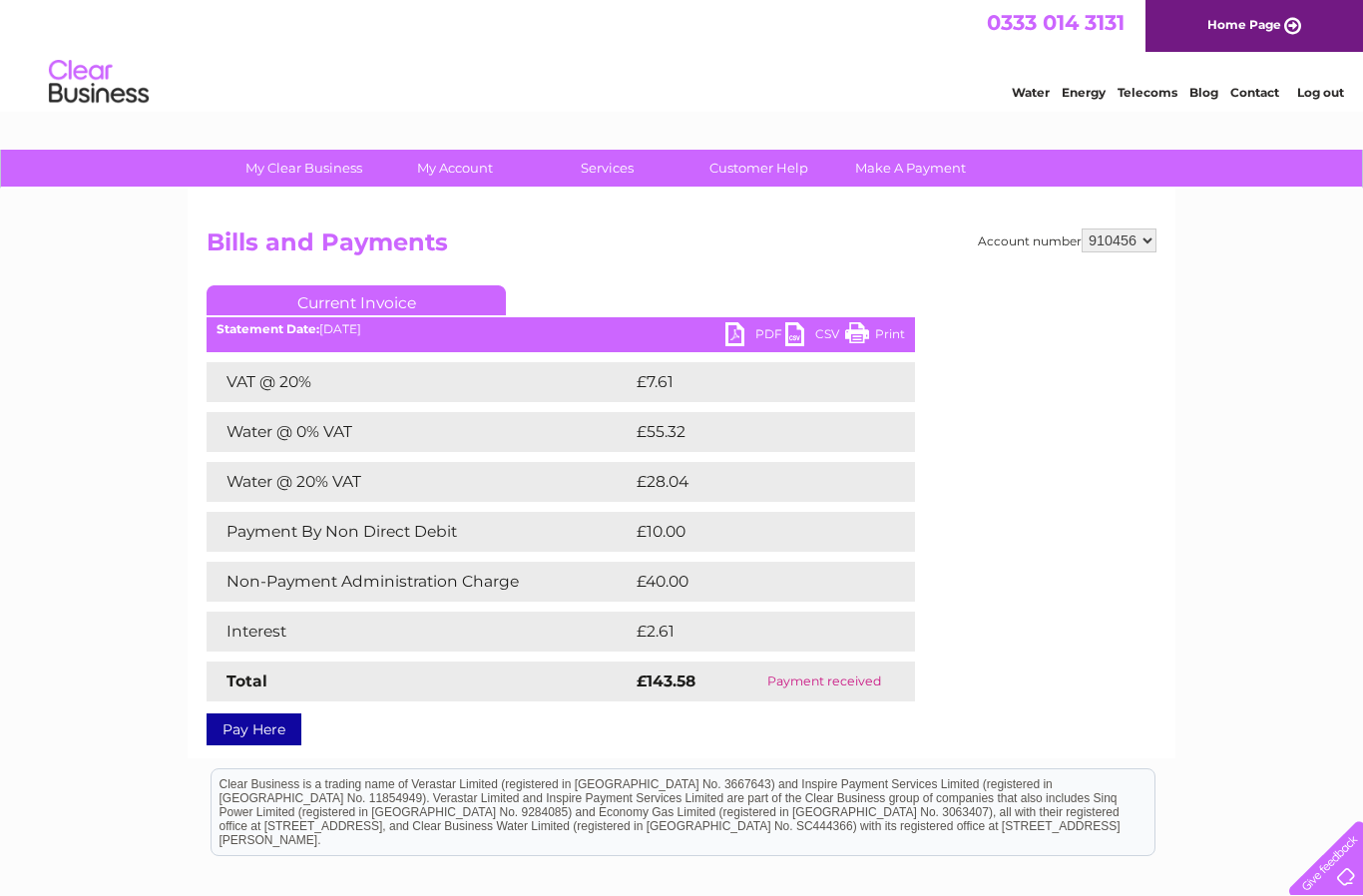 scroll, scrollTop: 0, scrollLeft: 0, axis: both 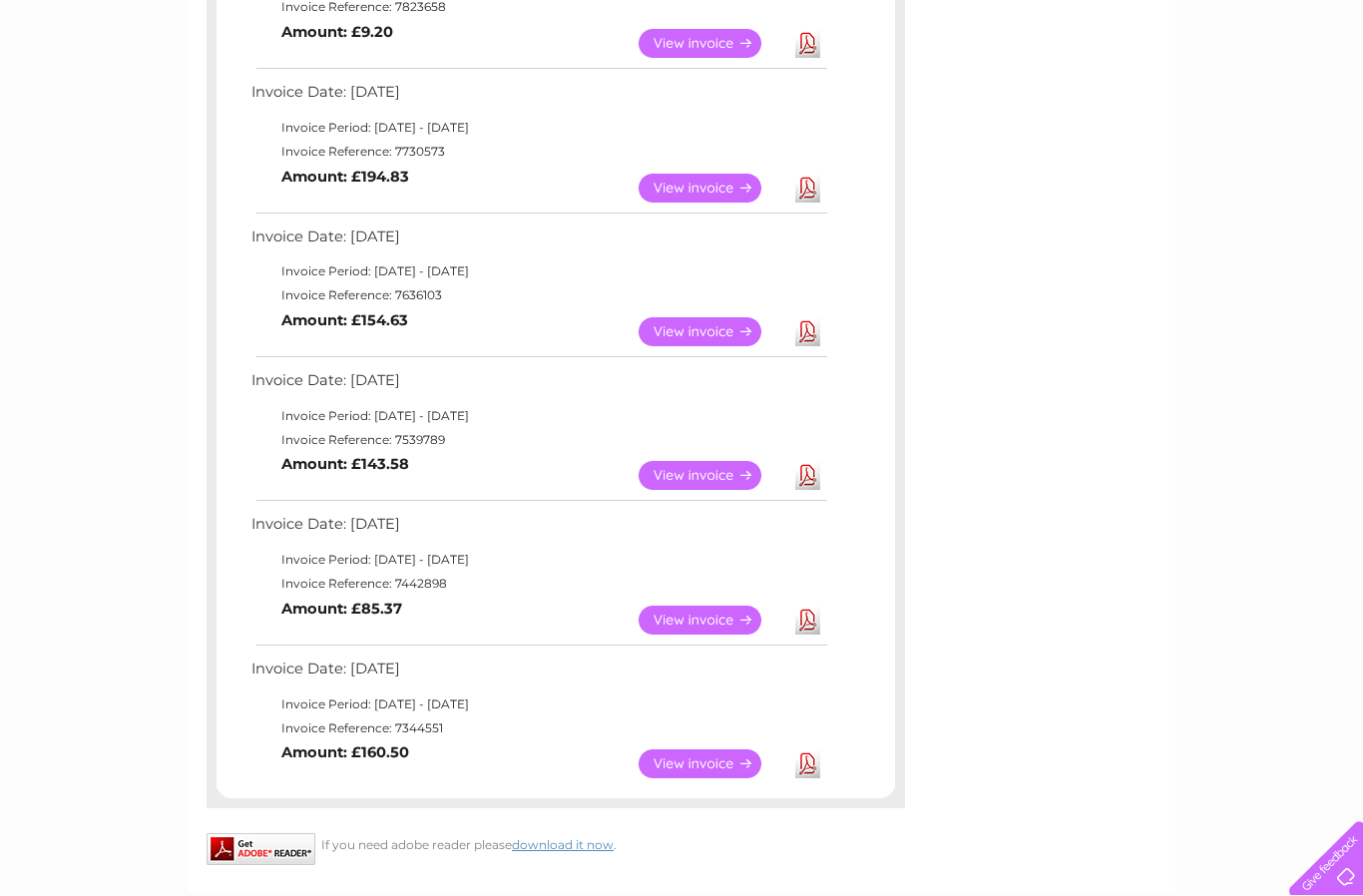 click on "Invoice Reference: 7344551" at bounding box center (538, 728) 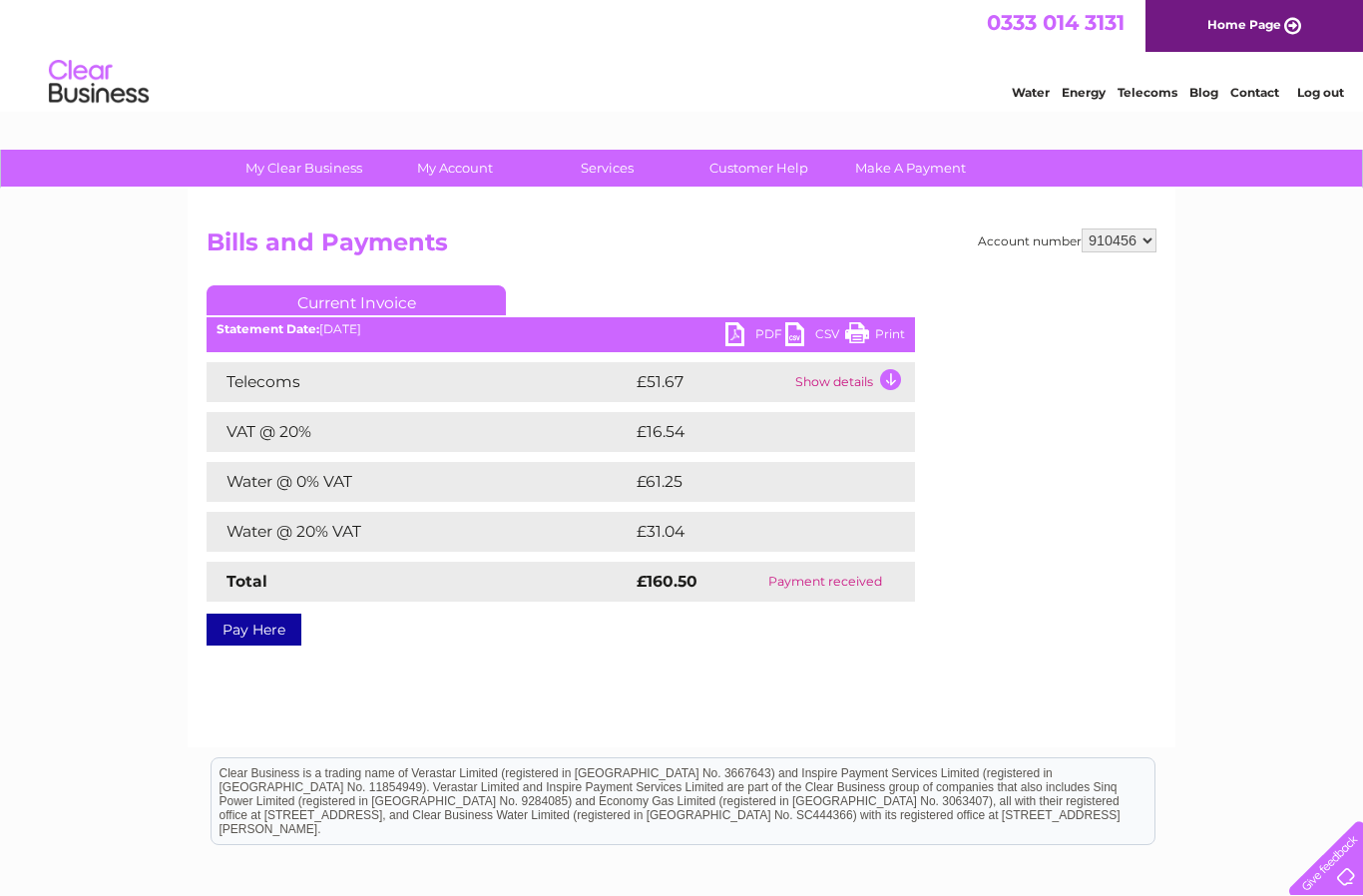 scroll, scrollTop: 0, scrollLeft: 0, axis: both 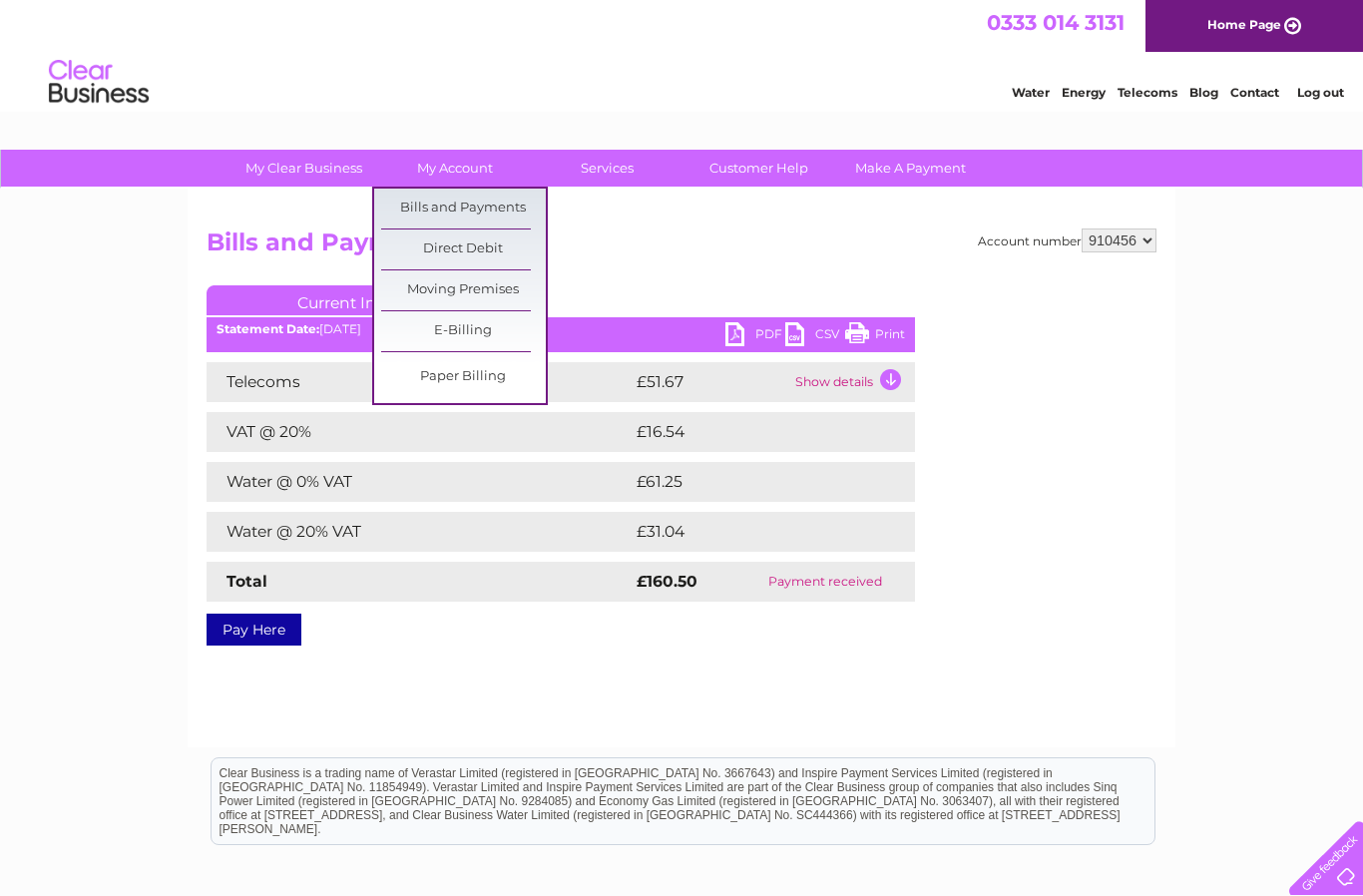 click on "Bills and Payments" at bounding box center [463, 209] 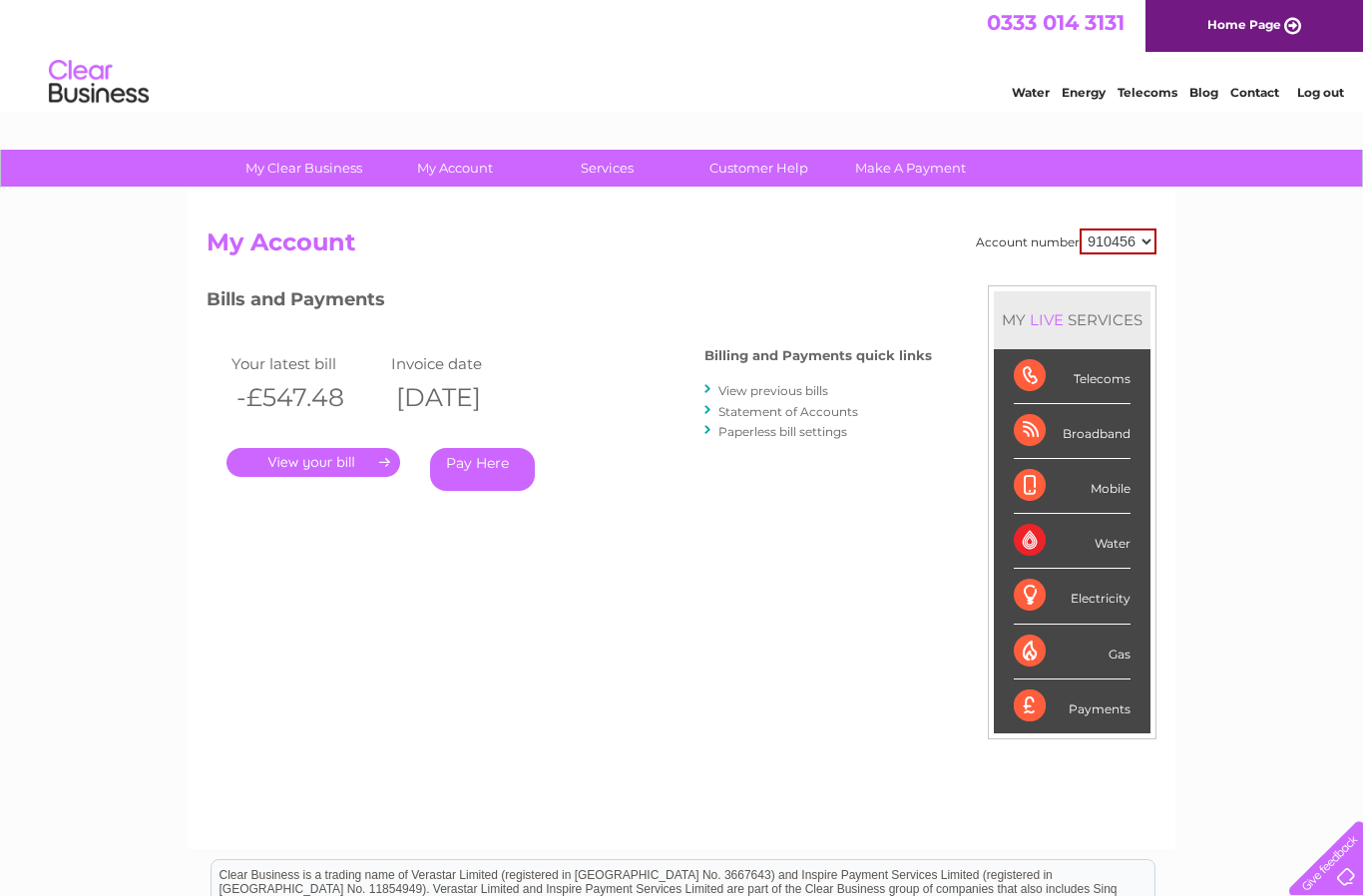 scroll, scrollTop: 0, scrollLeft: 0, axis: both 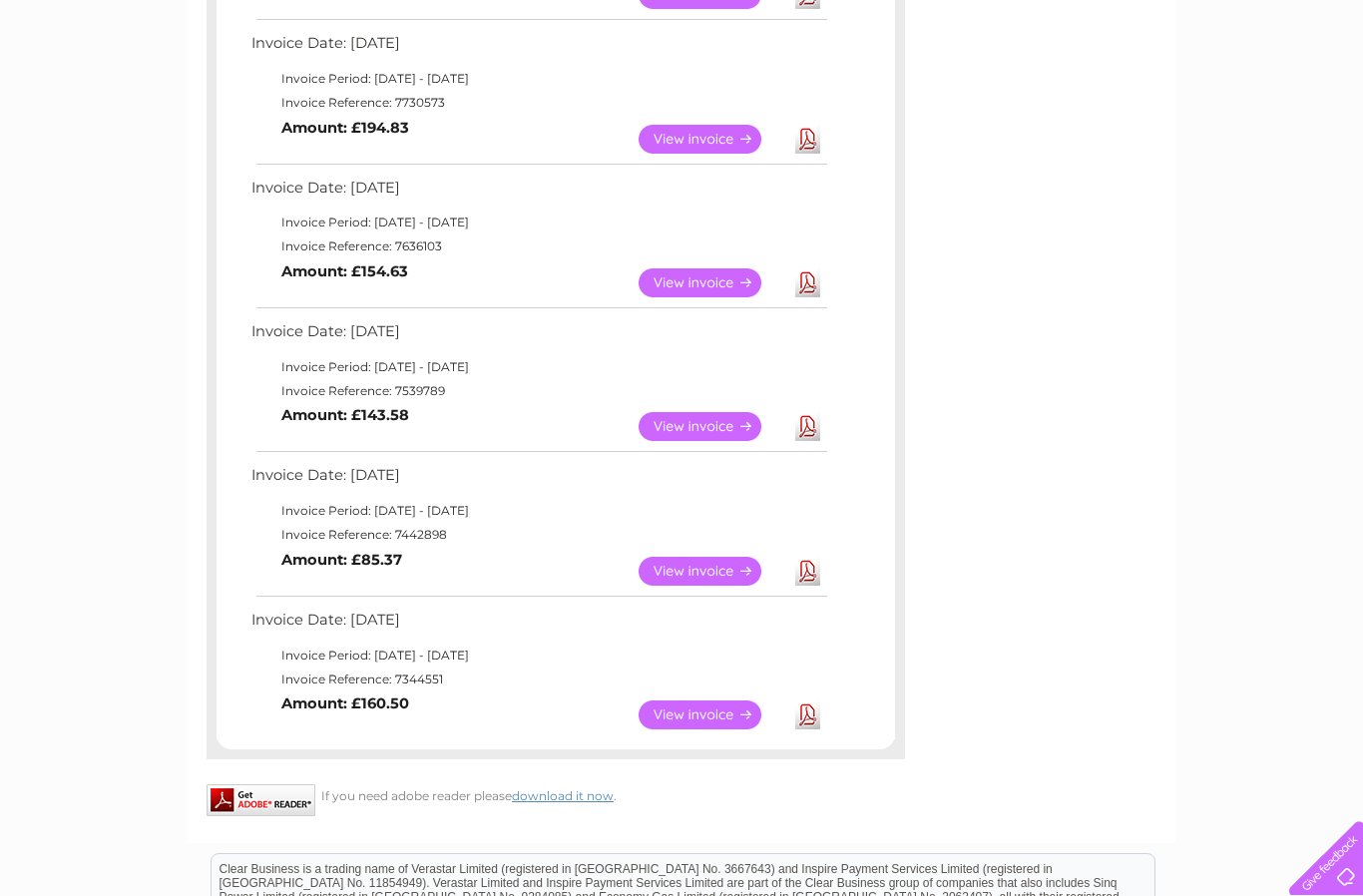 click on "View" at bounding box center [711, 571] 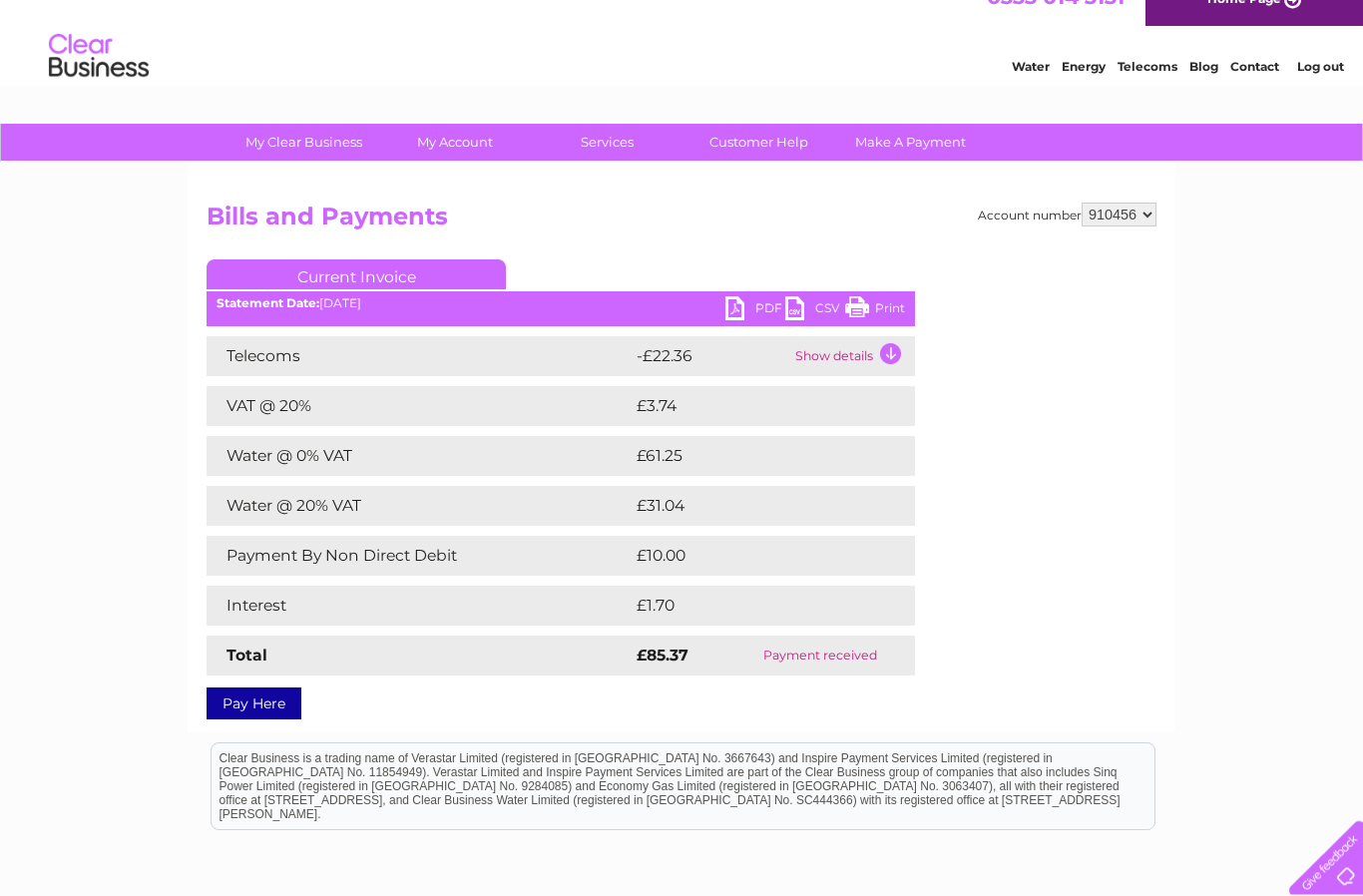 scroll, scrollTop: 0, scrollLeft: 0, axis: both 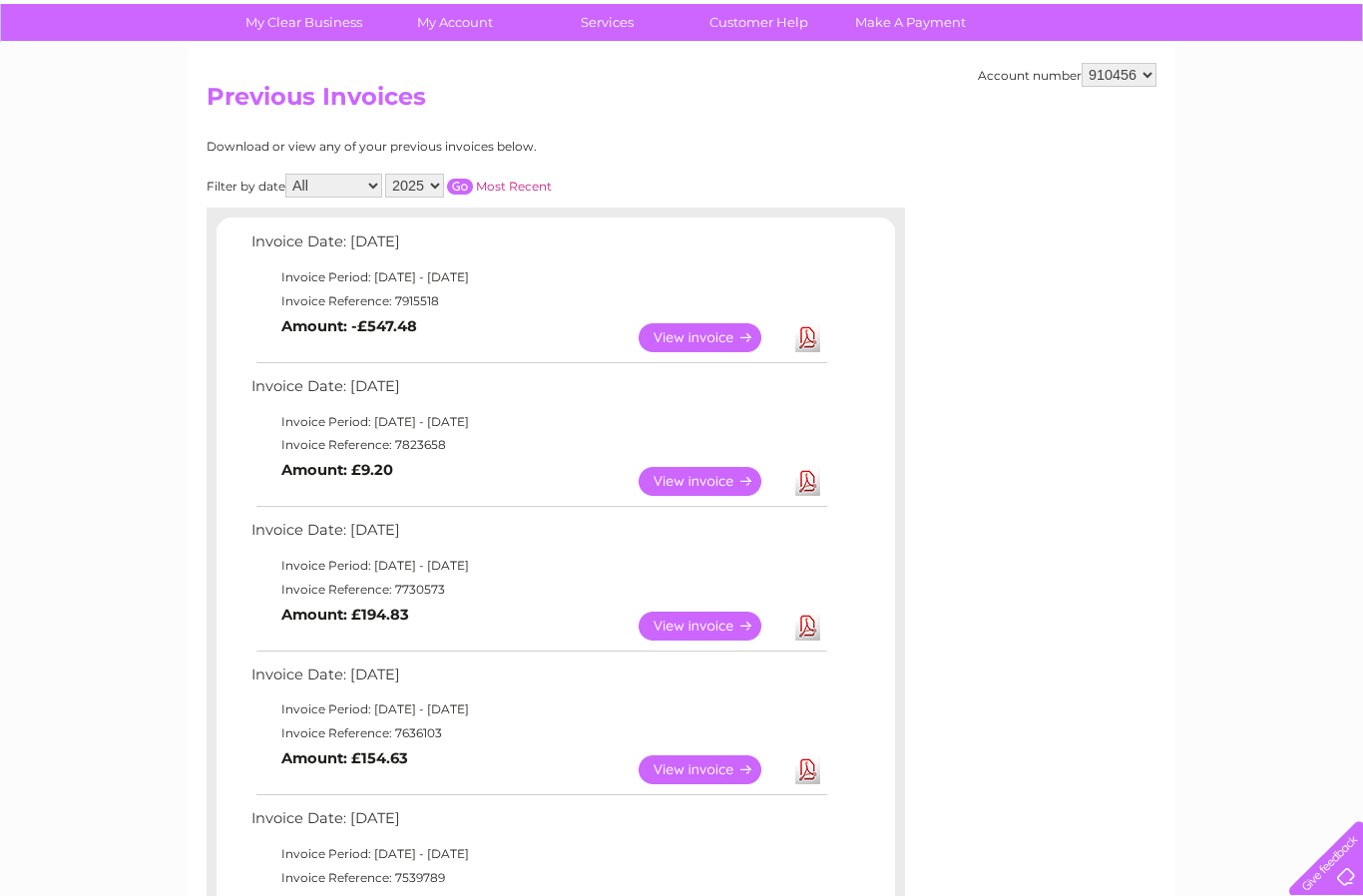 click on "View" at bounding box center (711, 337) 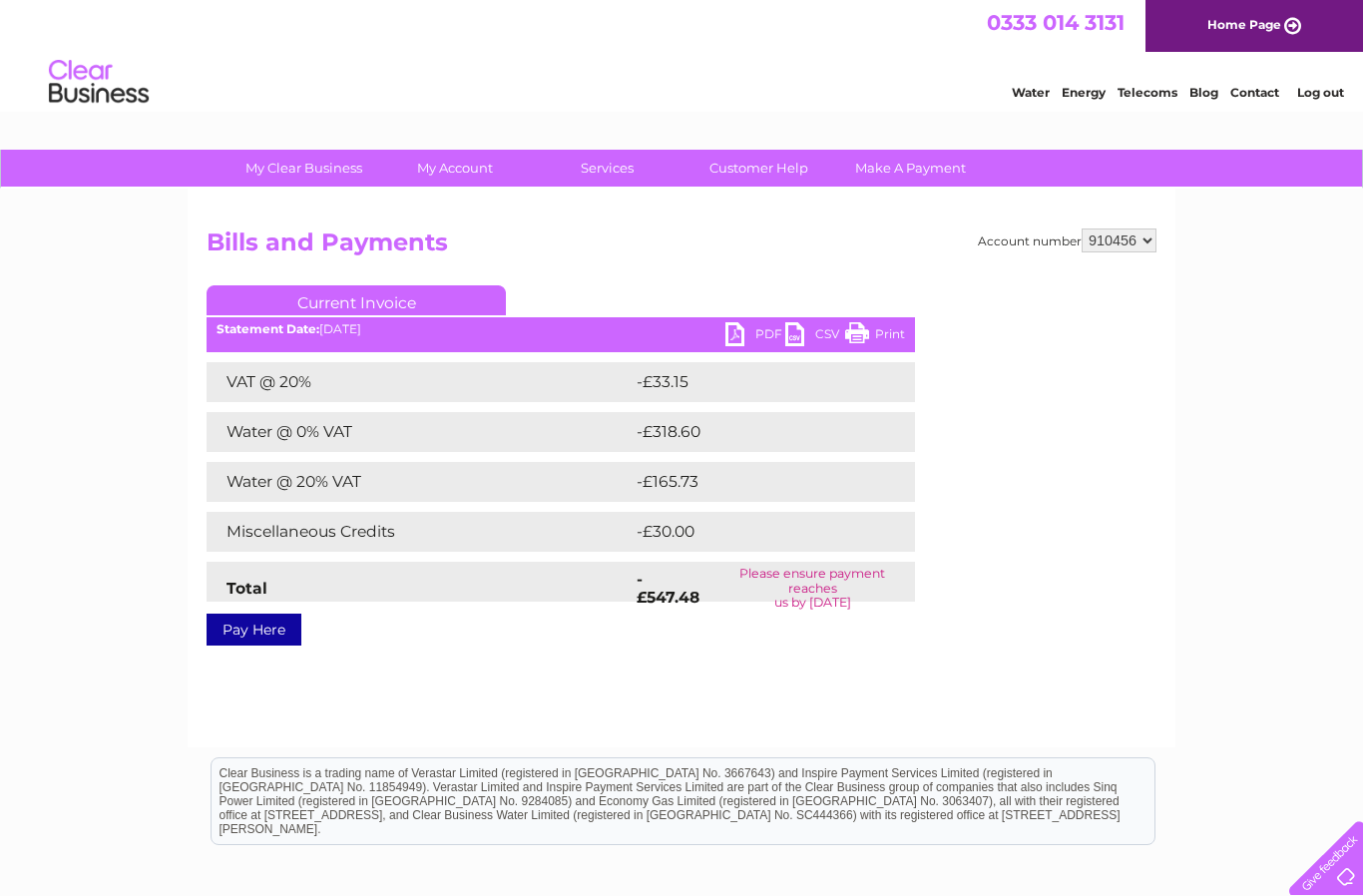 scroll, scrollTop: 0, scrollLeft: 0, axis: both 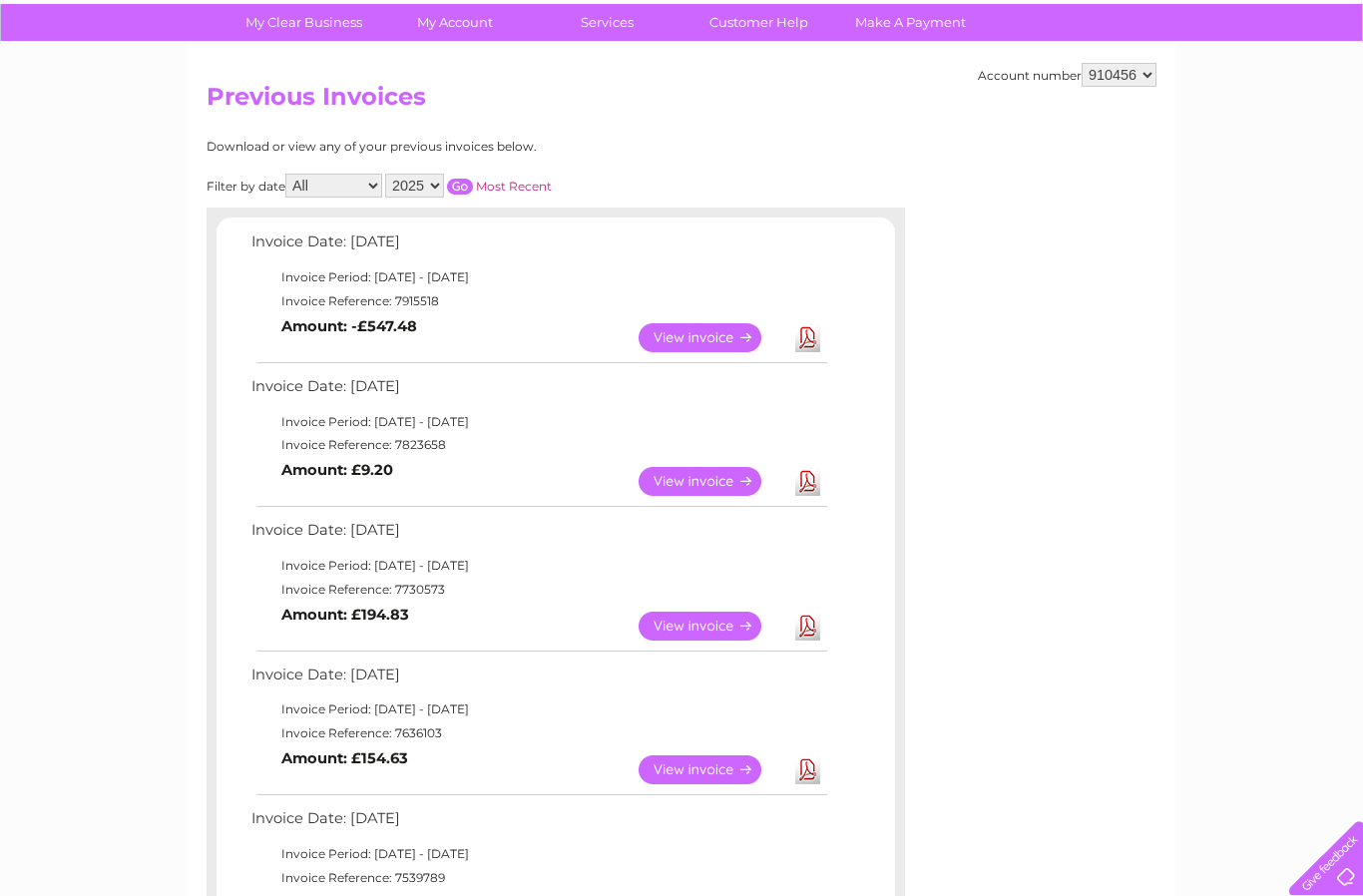 click on "View" at bounding box center (711, 481) 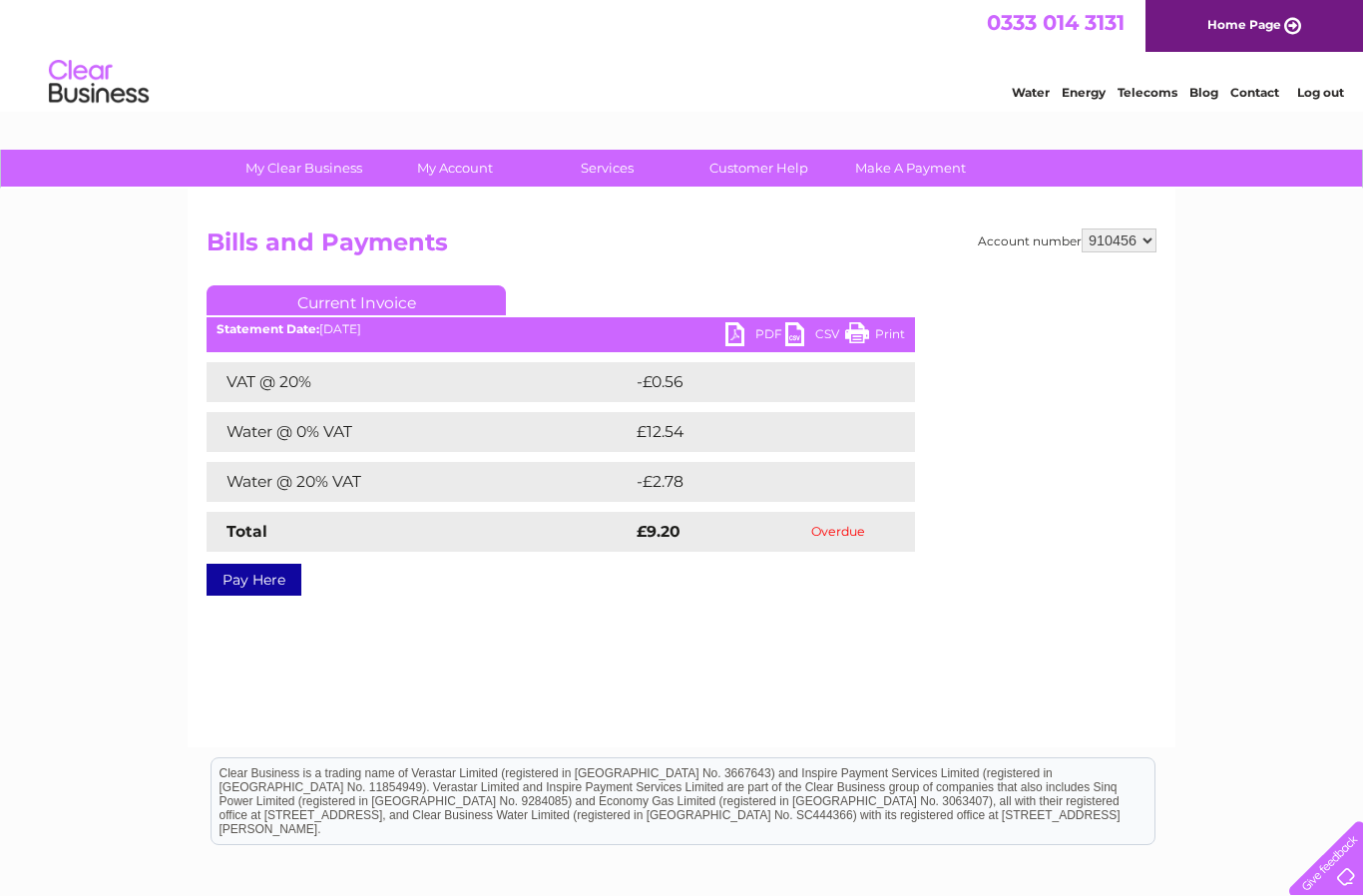 scroll, scrollTop: 0, scrollLeft: 0, axis: both 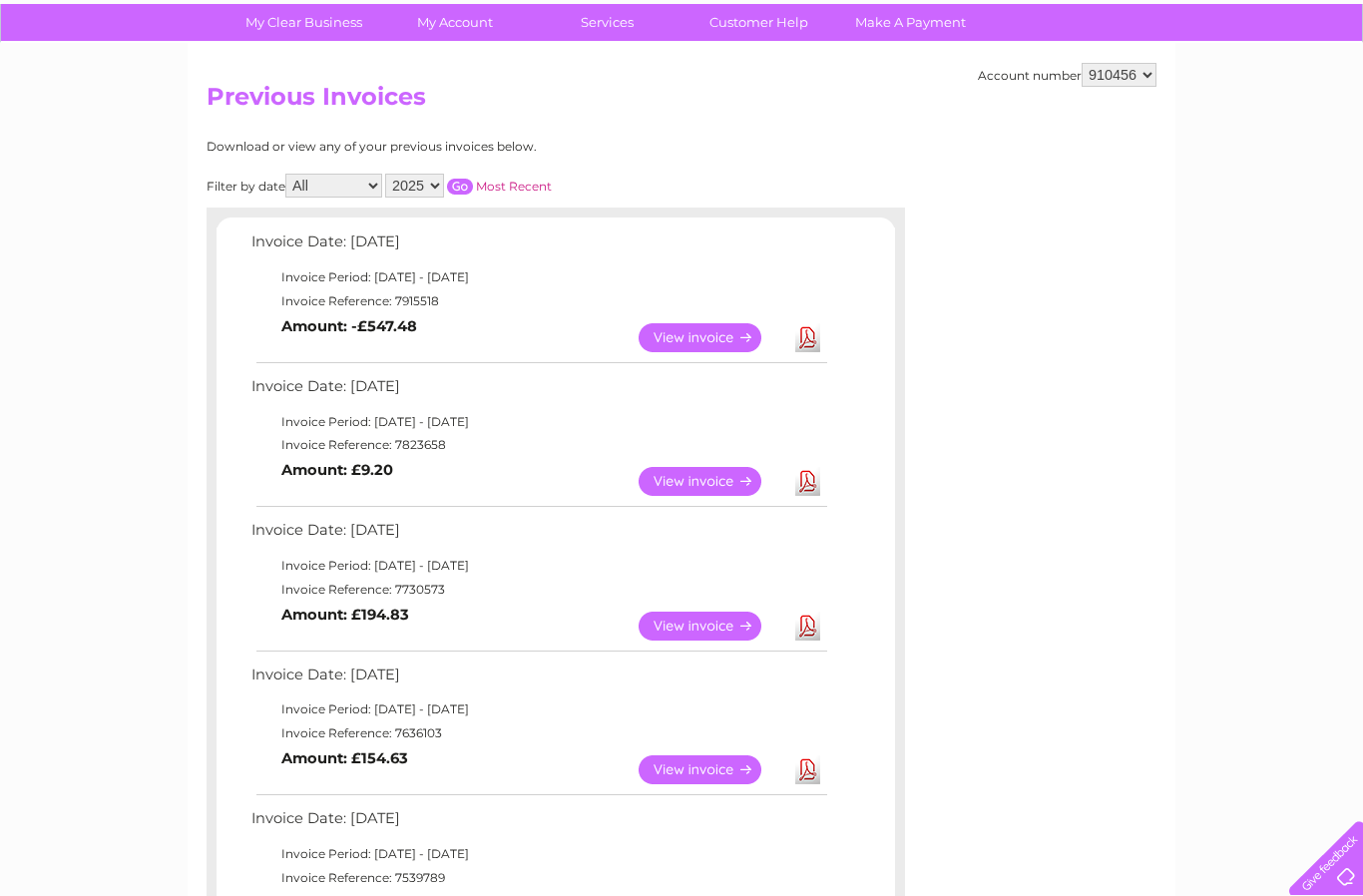 click on "View" at bounding box center (711, 626) 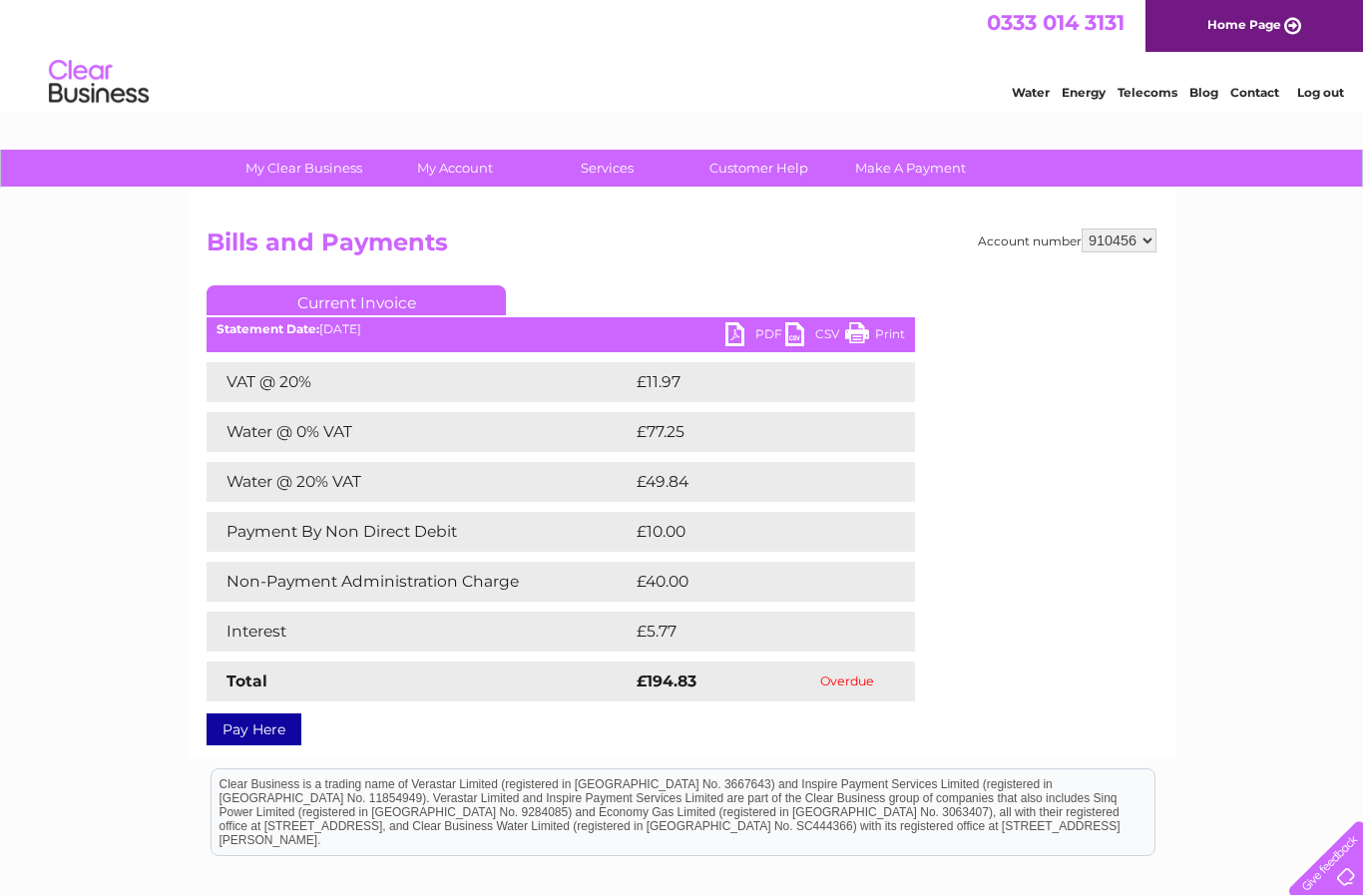 scroll, scrollTop: 0, scrollLeft: 0, axis: both 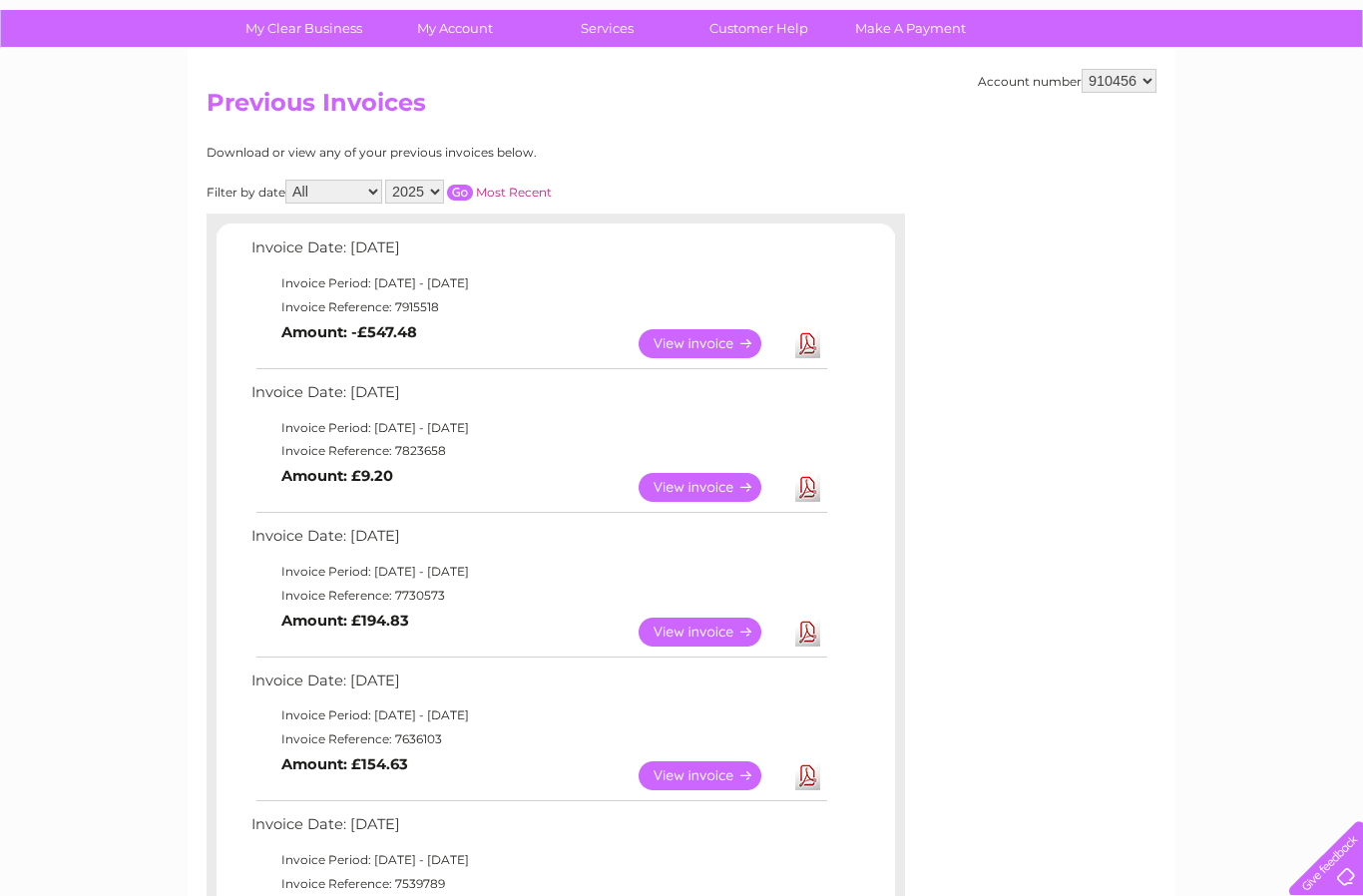 click on "View" at bounding box center (711, 632) 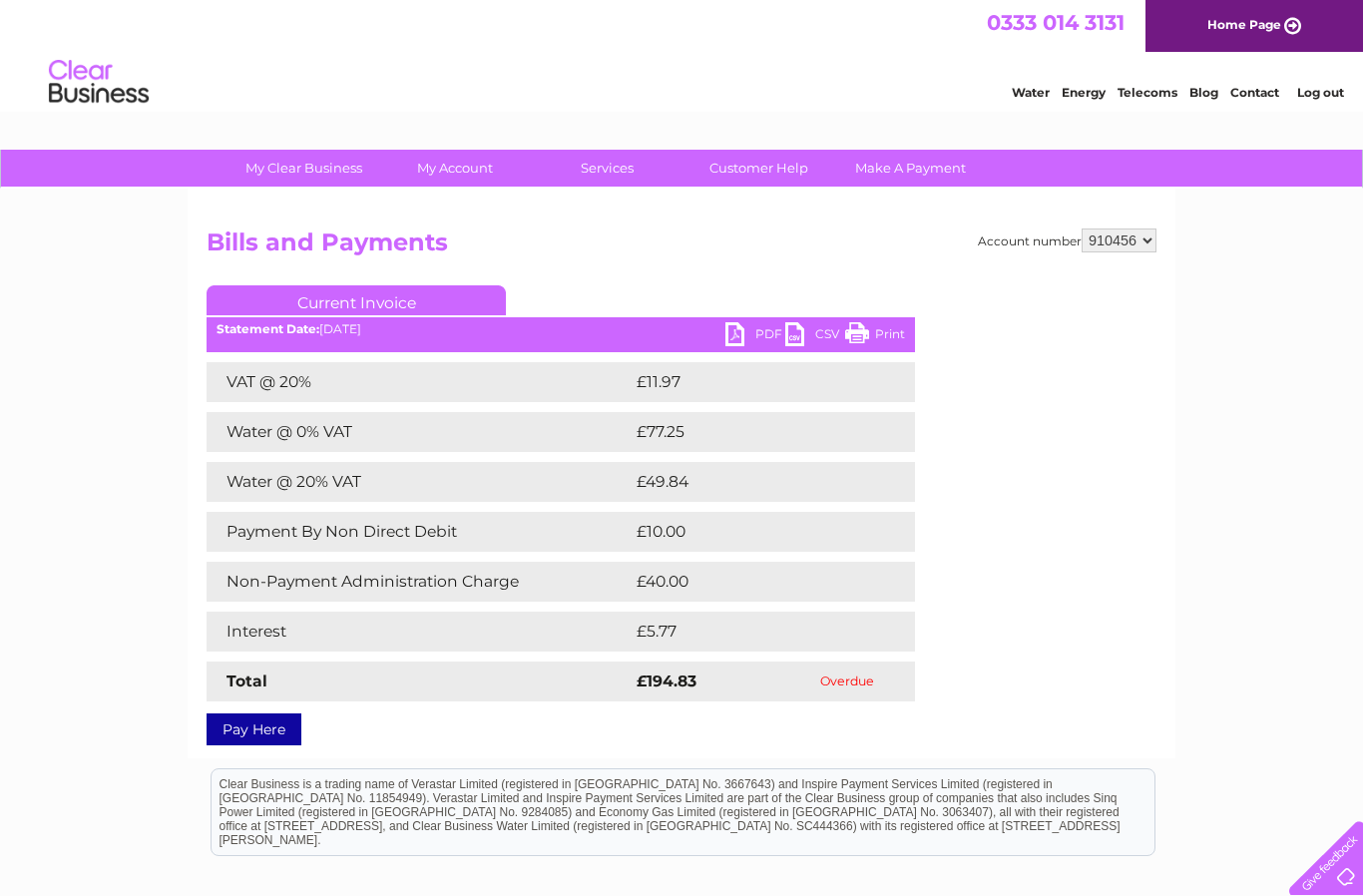 scroll, scrollTop: 0, scrollLeft: 0, axis: both 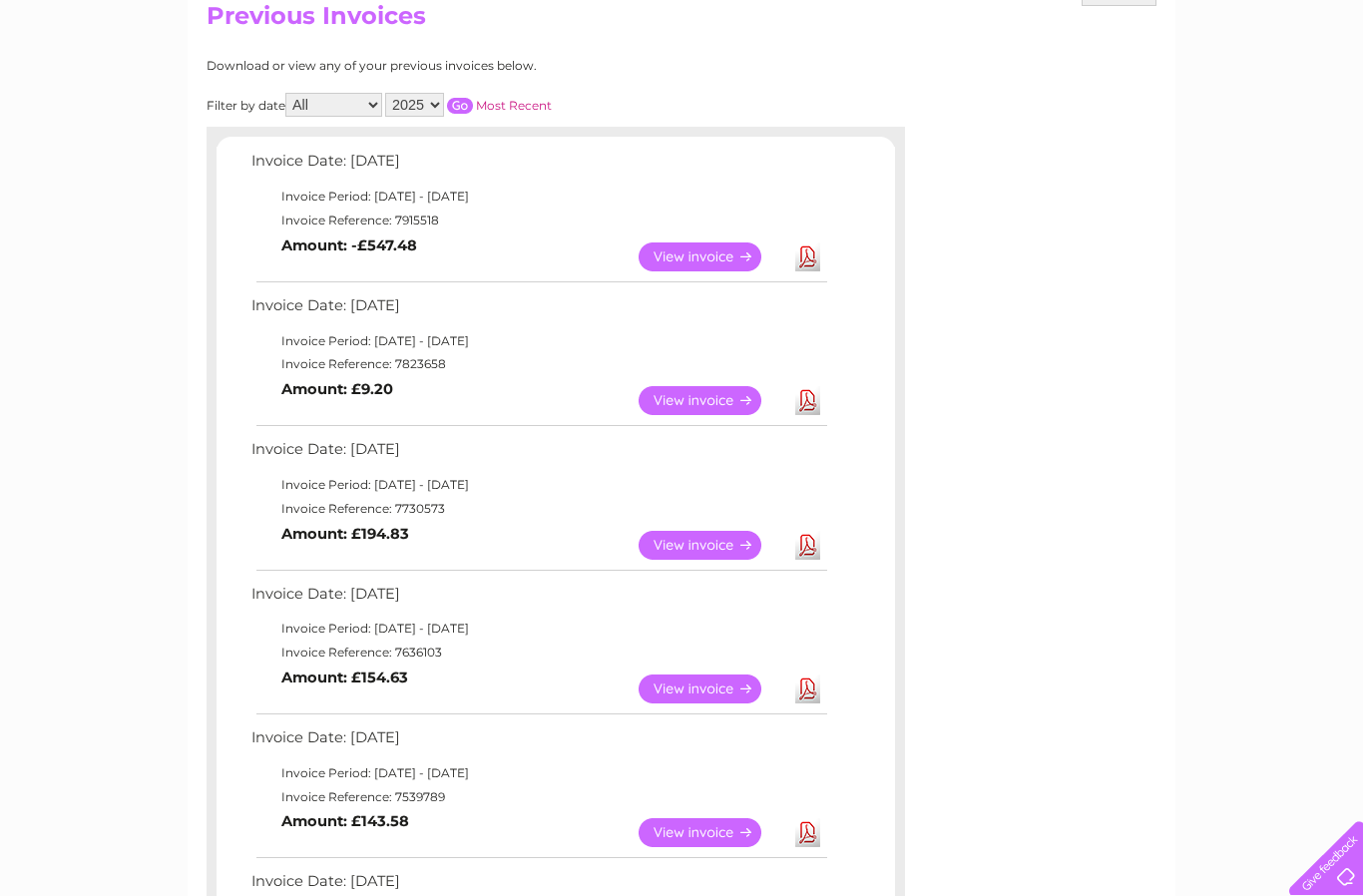 click on "View" at bounding box center [711, 688] 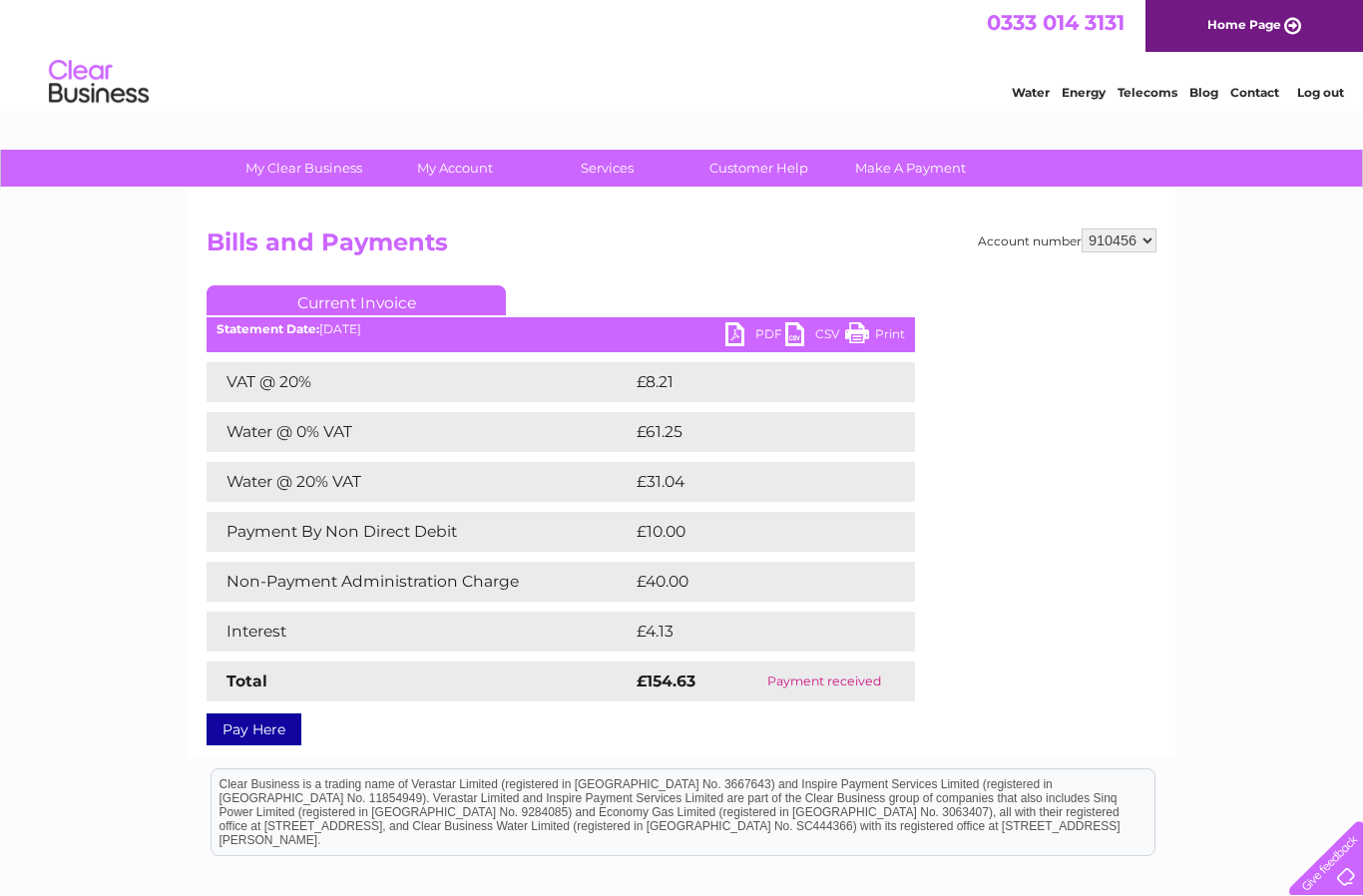 scroll, scrollTop: 0, scrollLeft: 0, axis: both 